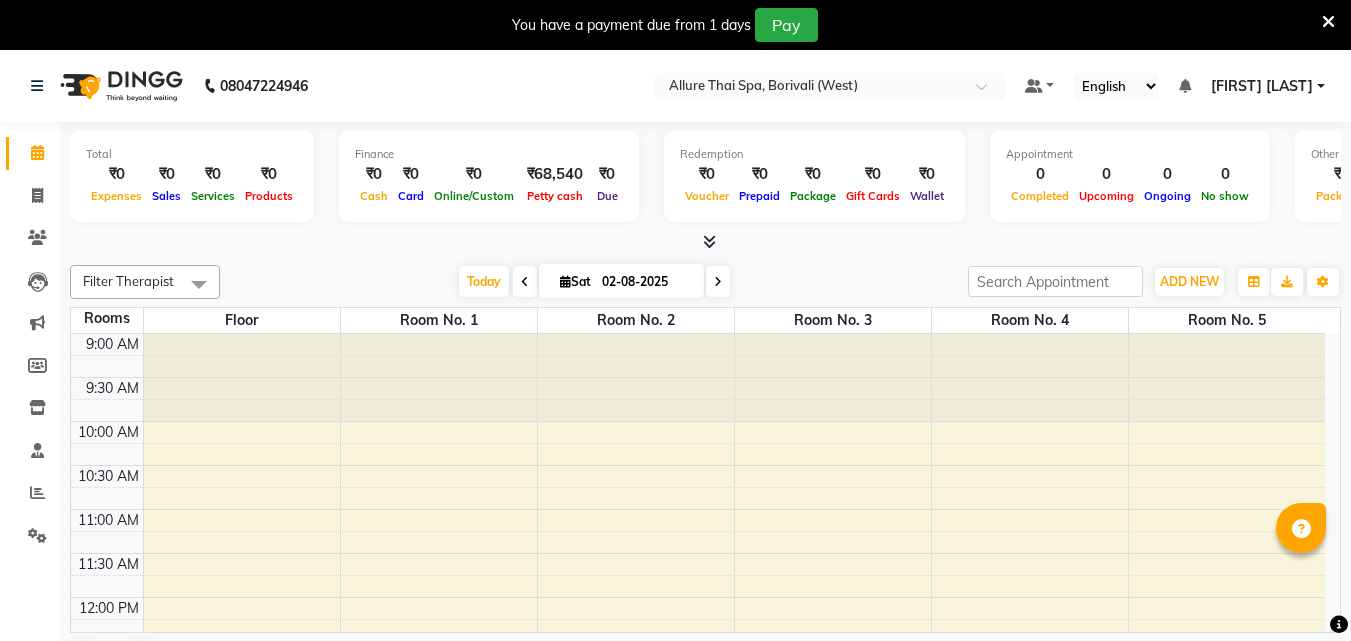 scroll, scrollTop: 0, scrollLeft: 0, axis: both 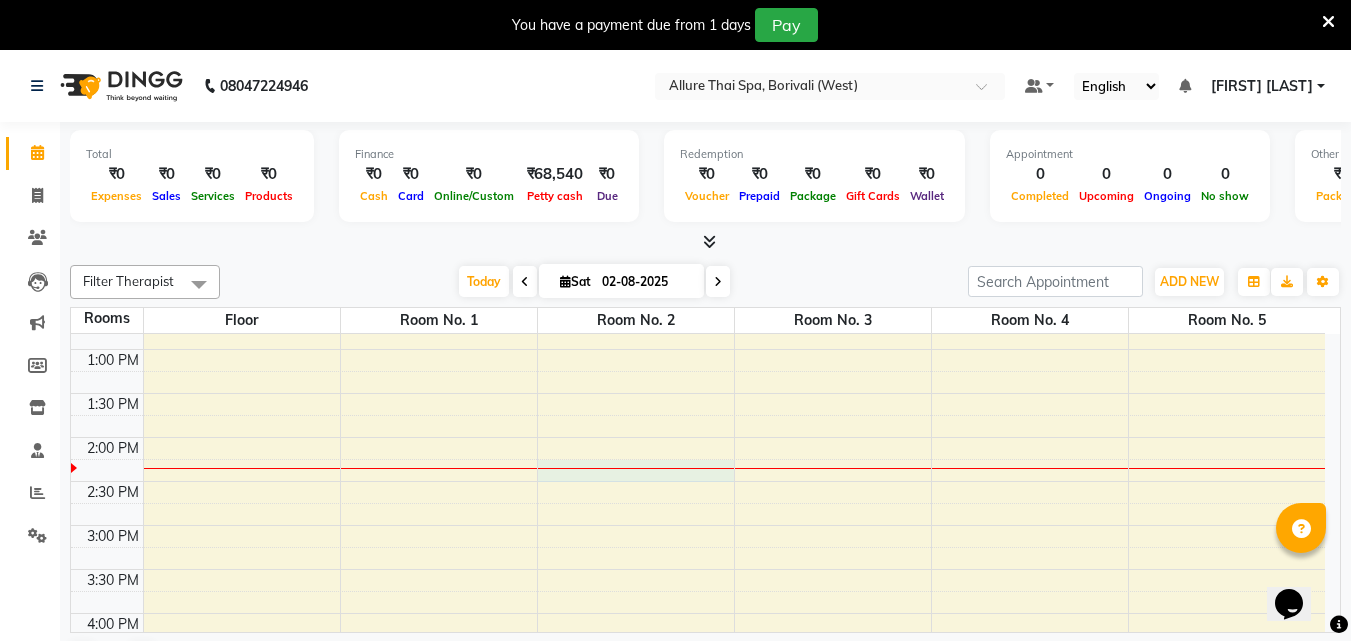 click on "9:00 AM 9:30 AM 10:00 AM 10:30 AM 11:00 AM 11:30 AM 12:00 PM 12:30 PM 1:00 PM 1:30 PM 2:00 PM 2:30 PM 3:00 PM 3:30 PM 4:00 PM 4:30 PM 5:00 PM 5:30 PM 6:00 PM 6:30 PM 7:00 PM 7:30 PM 8:00 PM 8:30 PM 9:00 PM 9:30 PM 10:00 PM 10:30 PM 11:00 PM 11:30 PM" at bounding box center (698, 657) 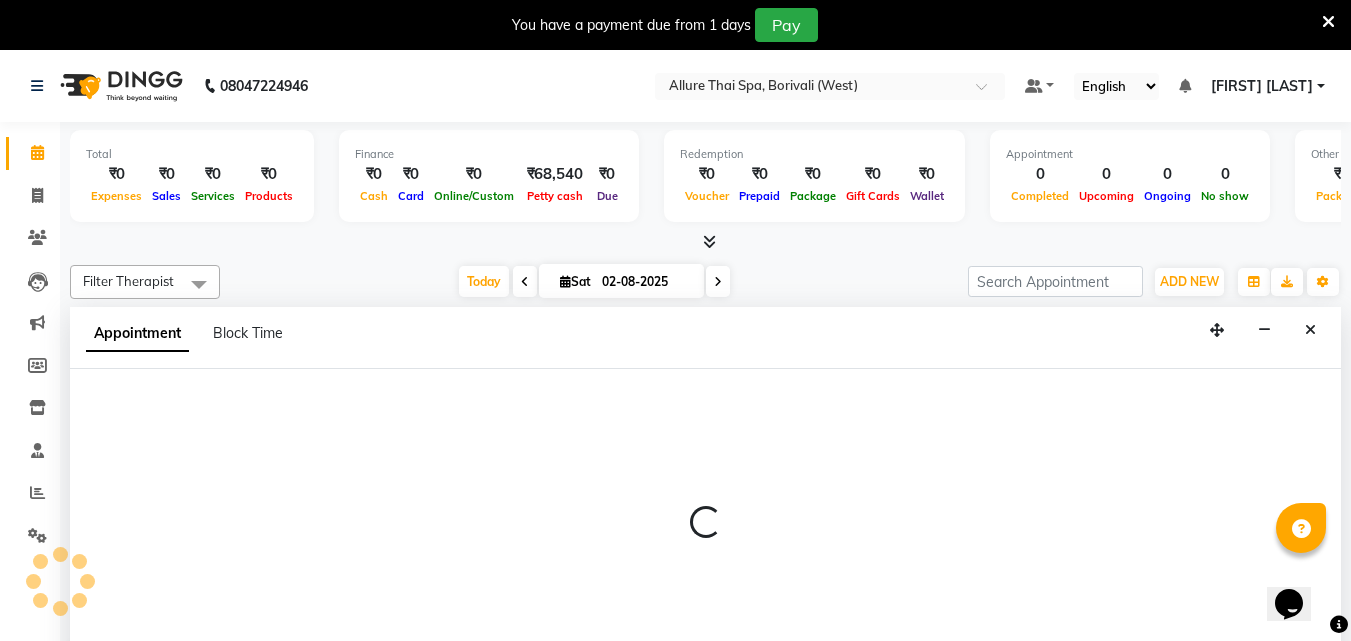 select on "tentative" 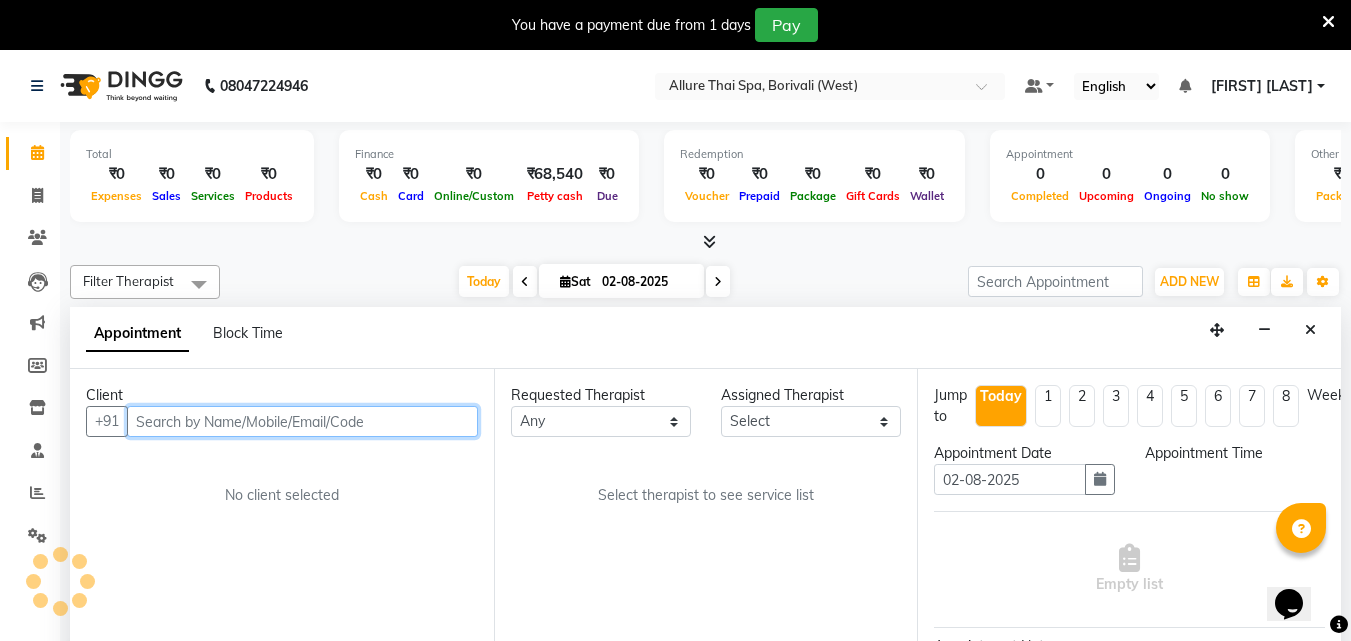 scroll, scrollTop: 51, scrollLeft: 0, axis: vertical 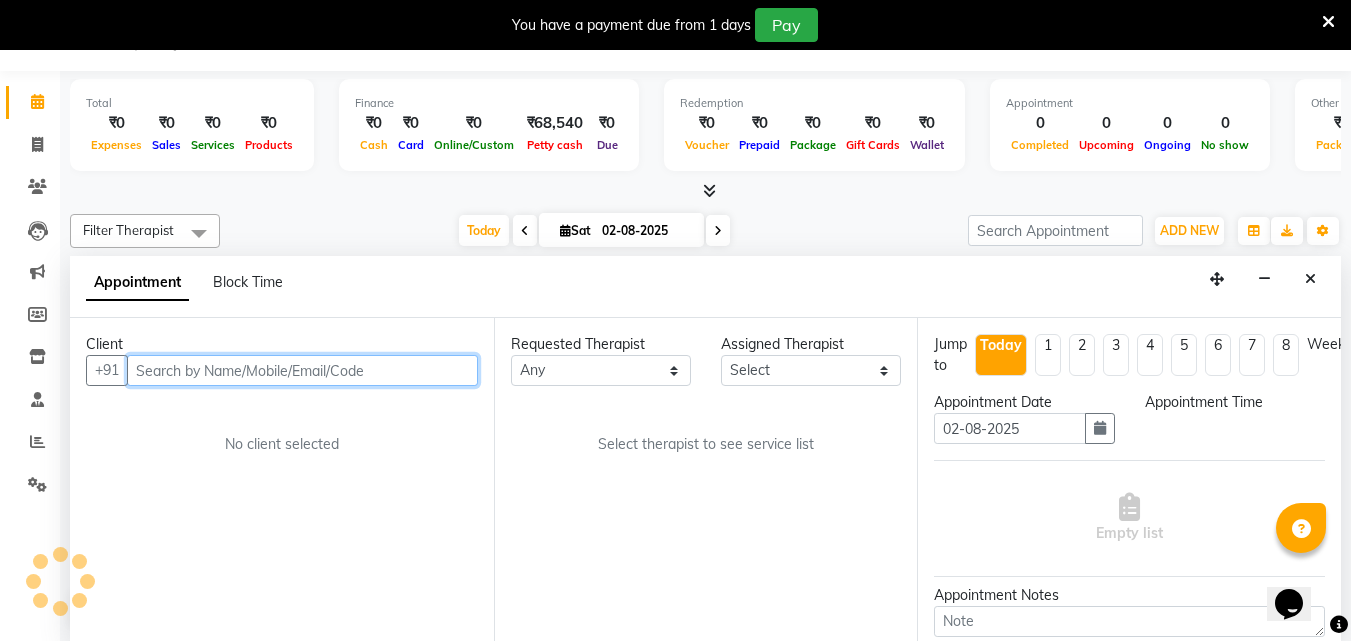 select on "855" 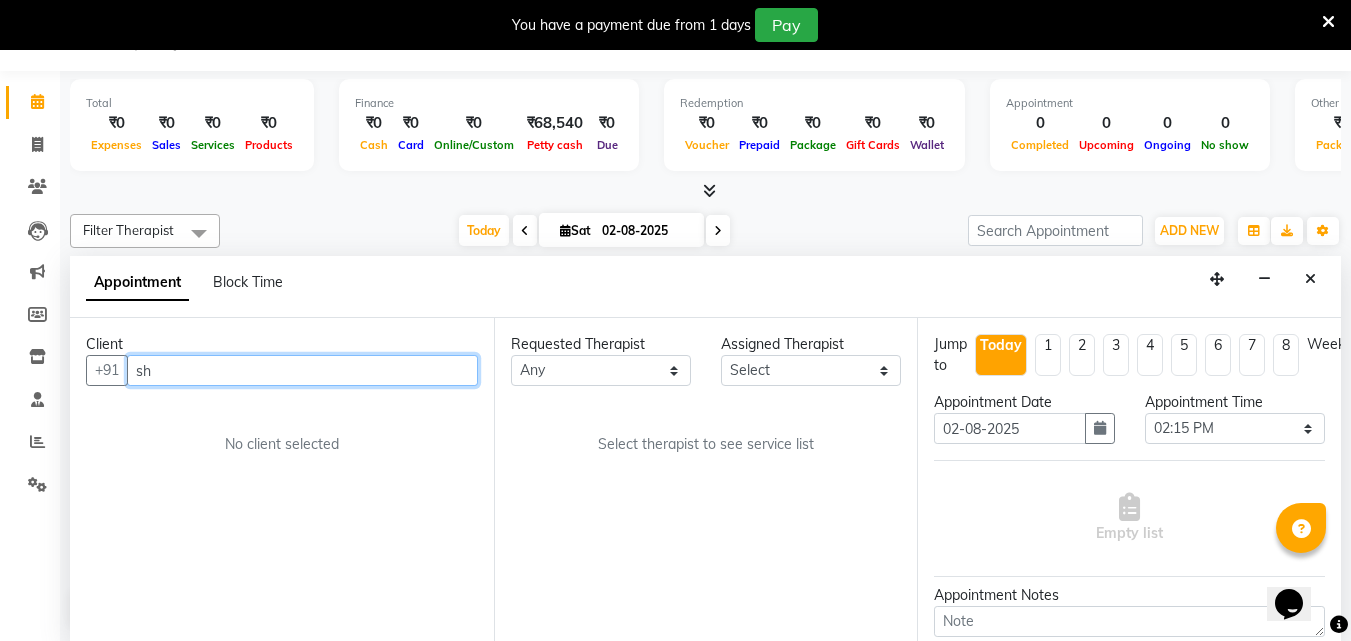 type on "s" 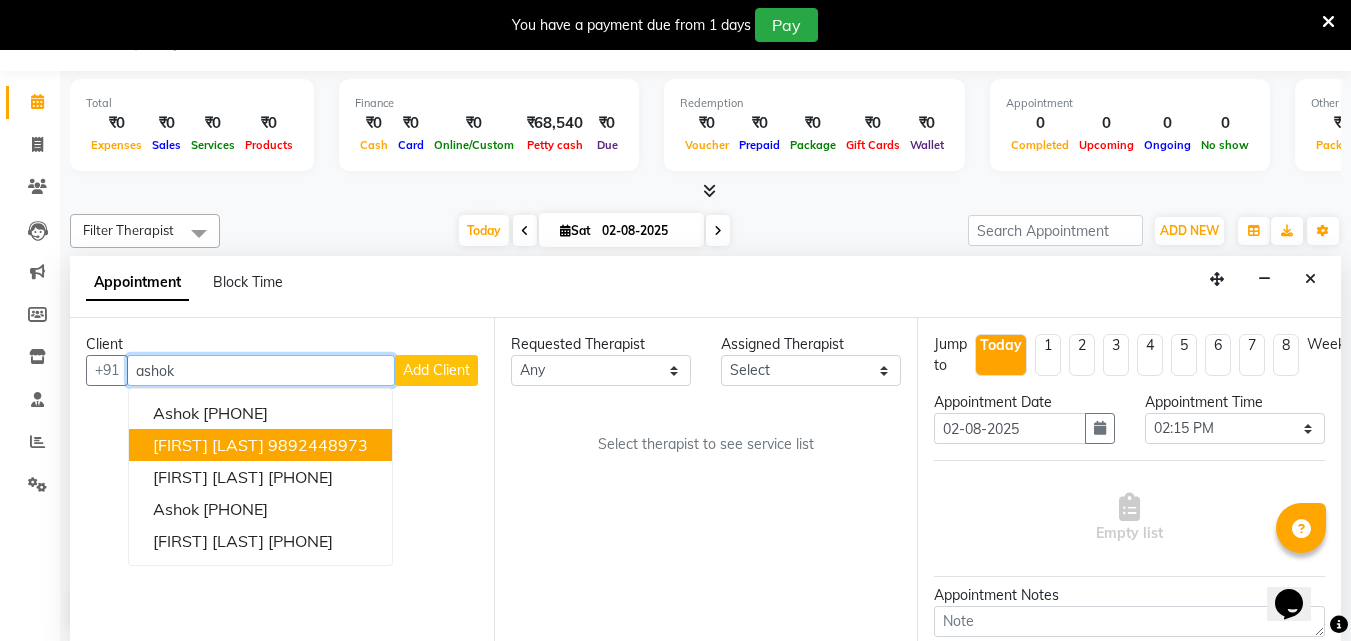 click on "9892448973" at bounding box center (318, 445) 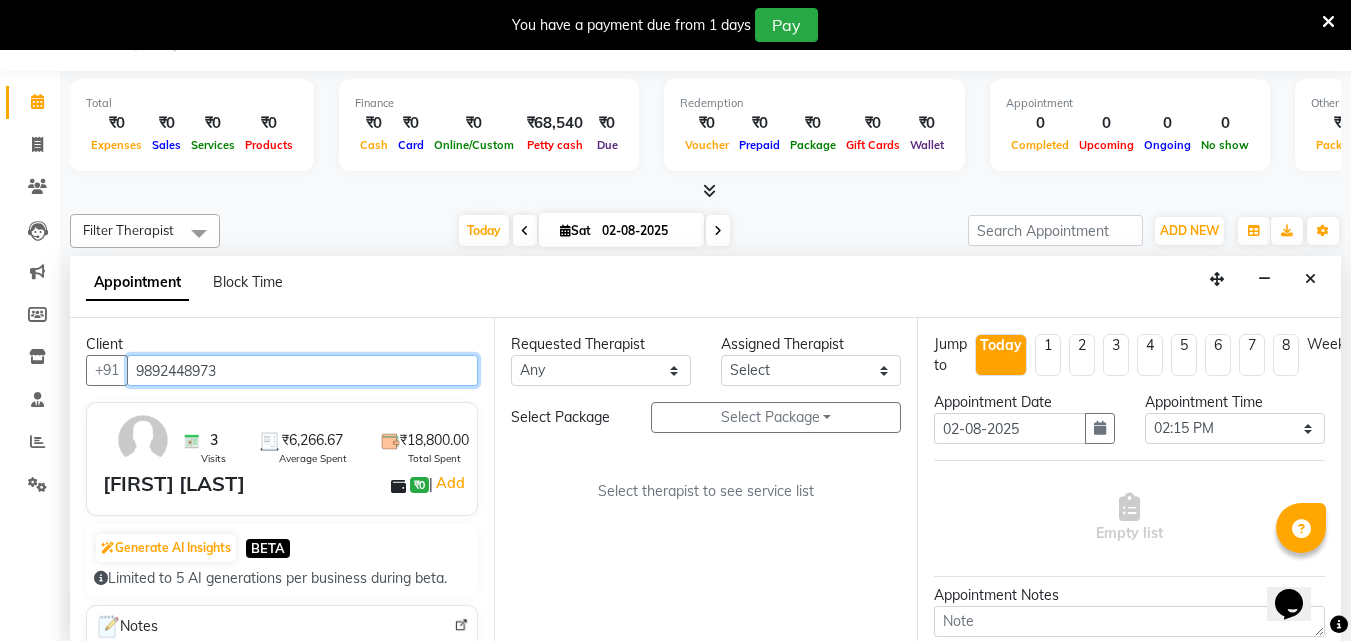 type on "9892448973" 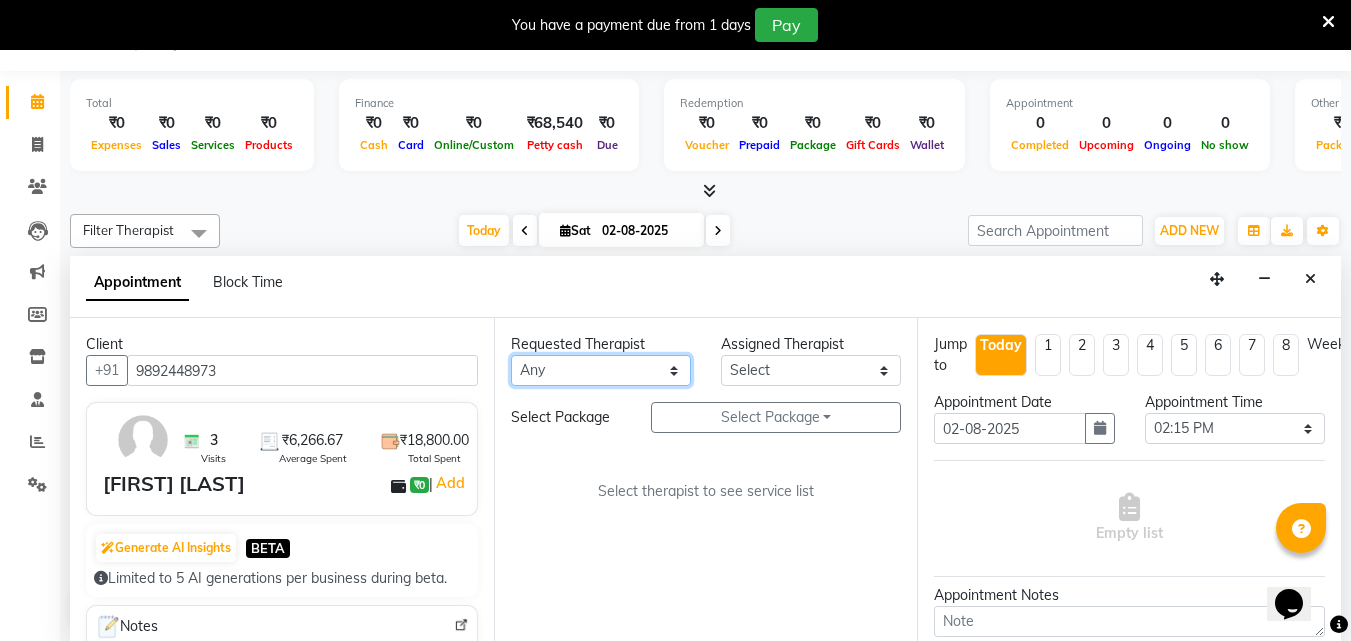 click on "Any [FIRST] [FIRST] [FIRST] [FIRST] [FIRST] [FIRST]" at bounding box center (601, 370) 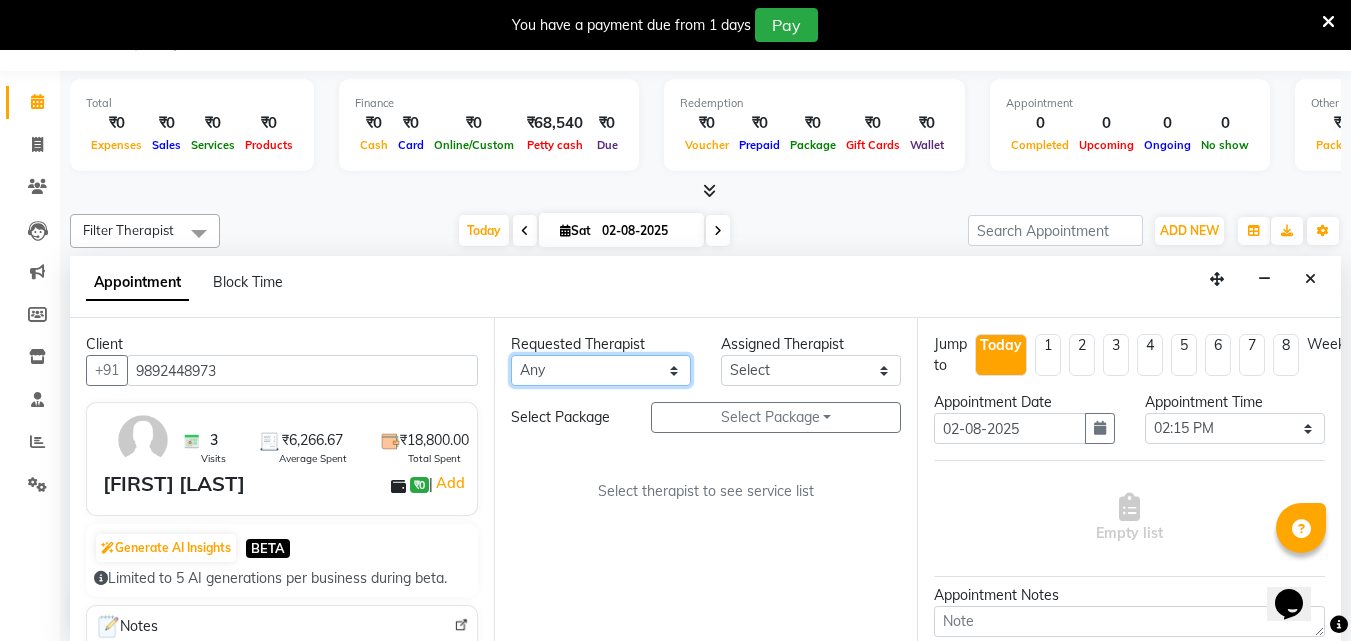 select on "[POSTAL_CODE]" 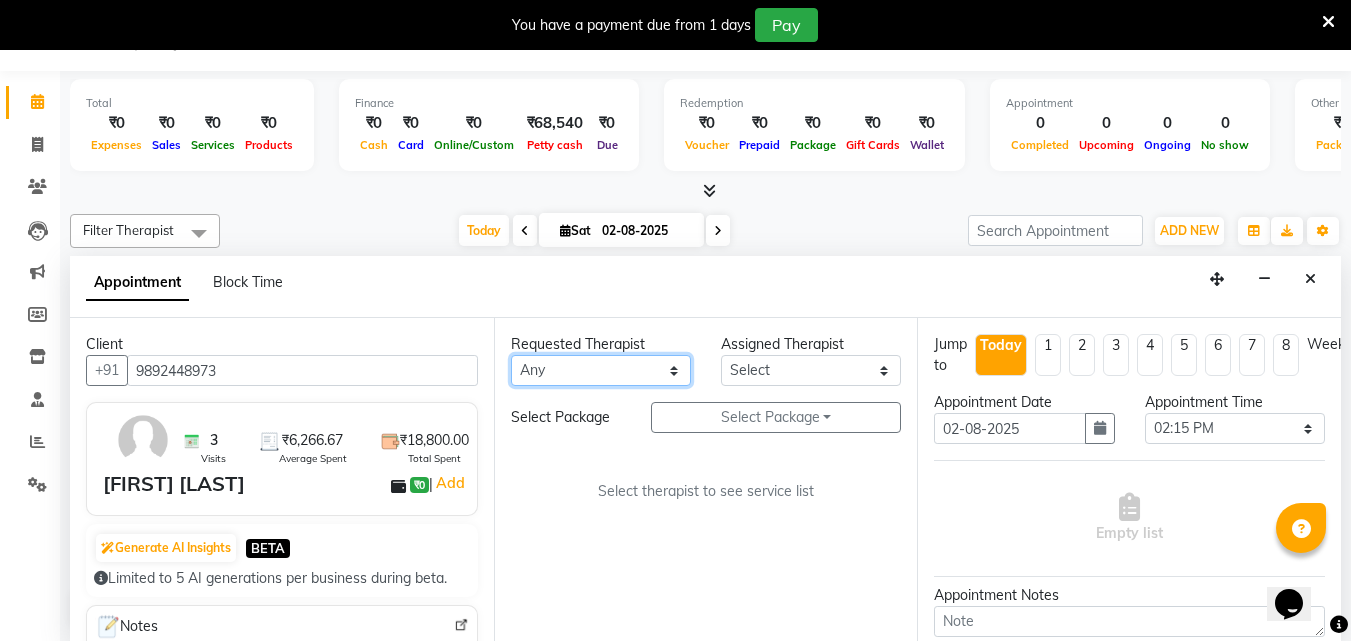 click on "Any [FIRST] [FIRST] [FIRST] [FIRST] [FIRST] [FIRST]" at bounding box center [601, 370] 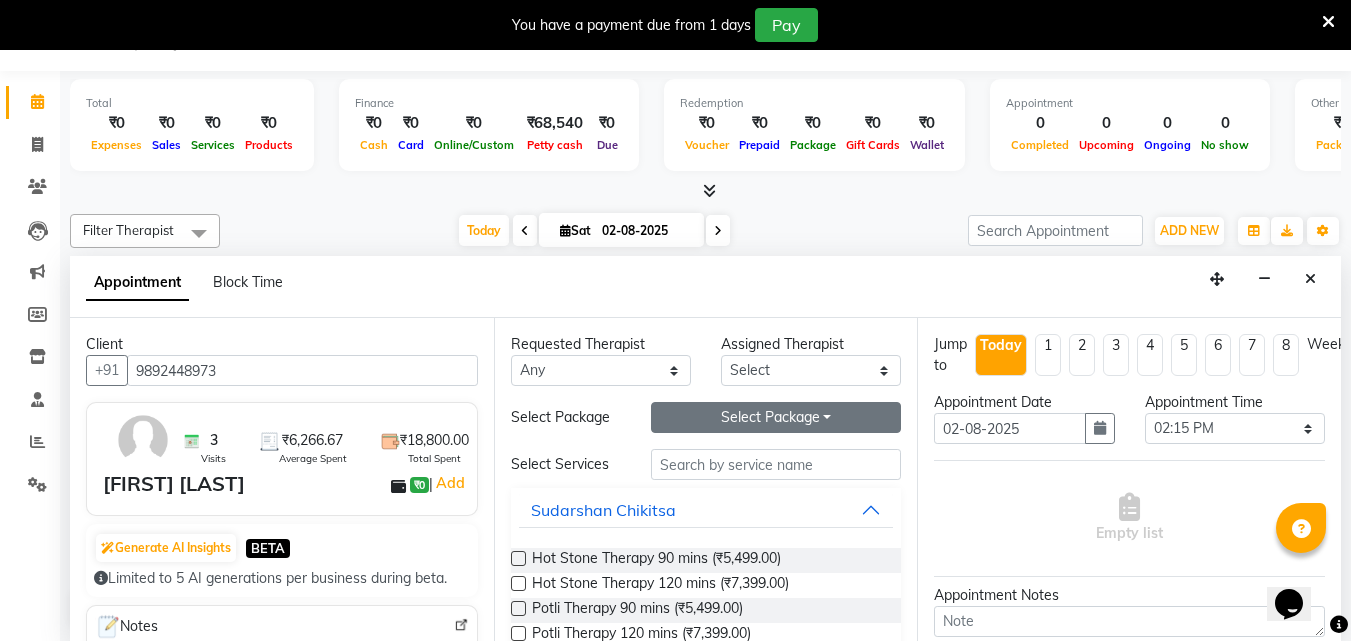 click on "Select Package  Toggle Dropdown" at bounding box center (776, 417) 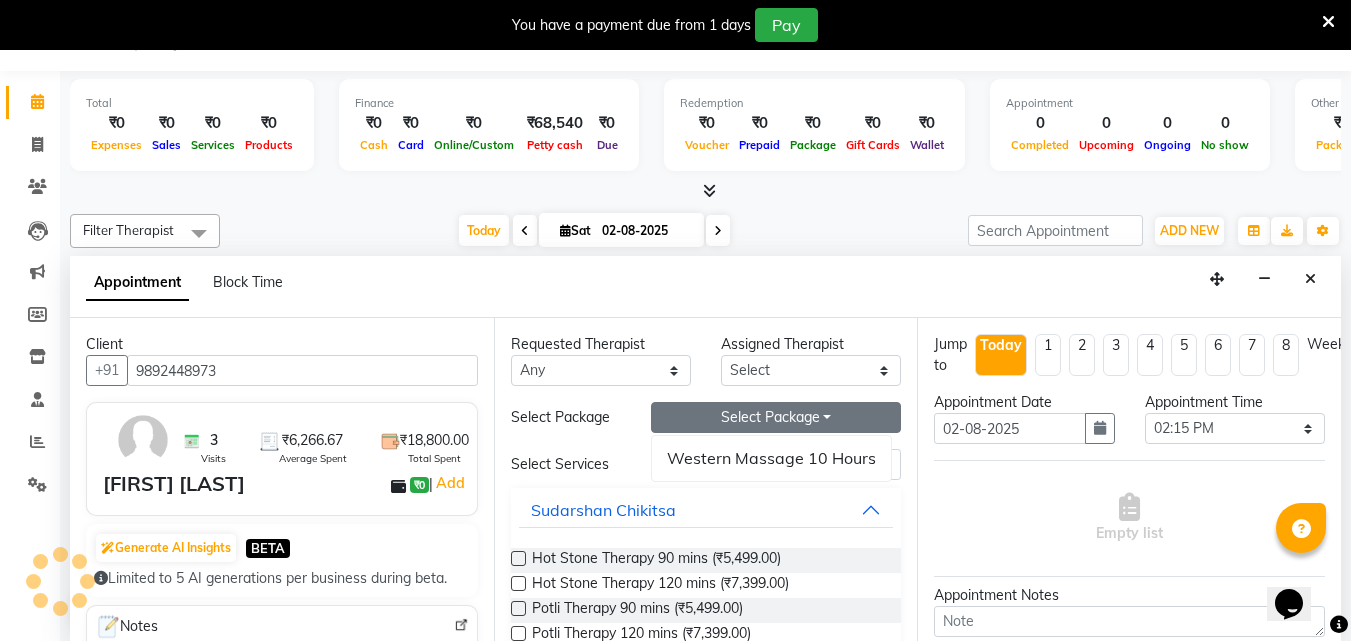 click on "Select Package  Toggle Dropdown" at bounding box center [776, 417] 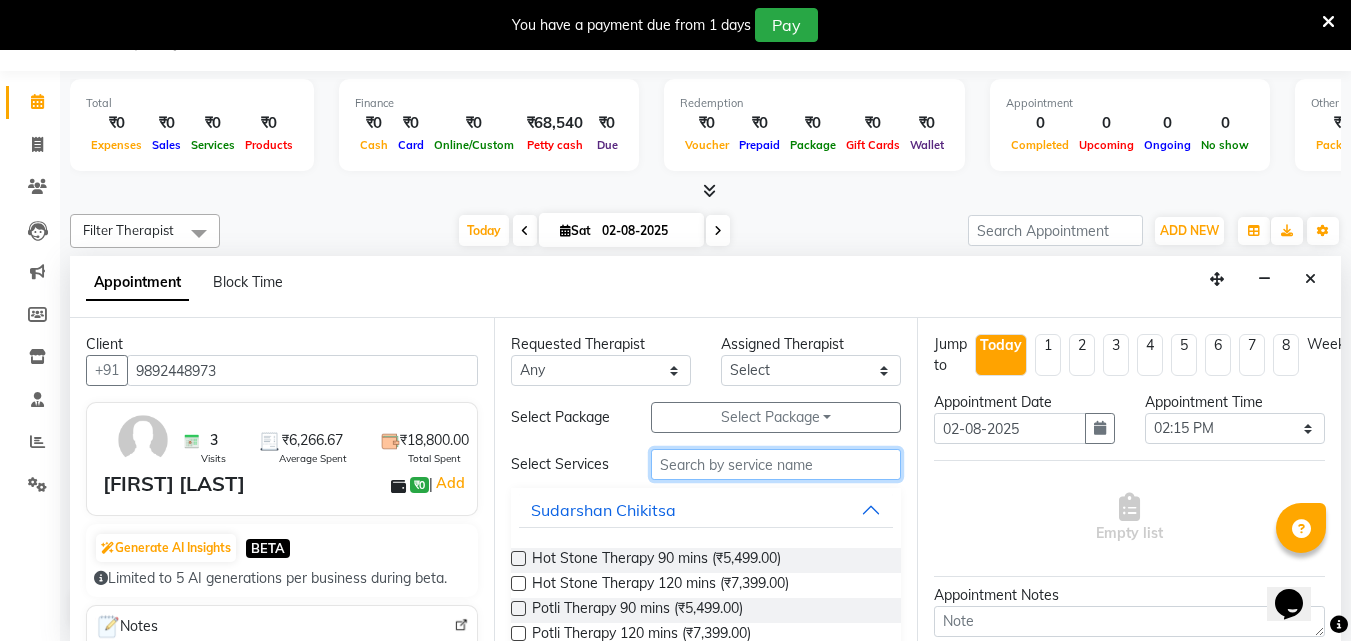 click at bounding box center (776, 464) 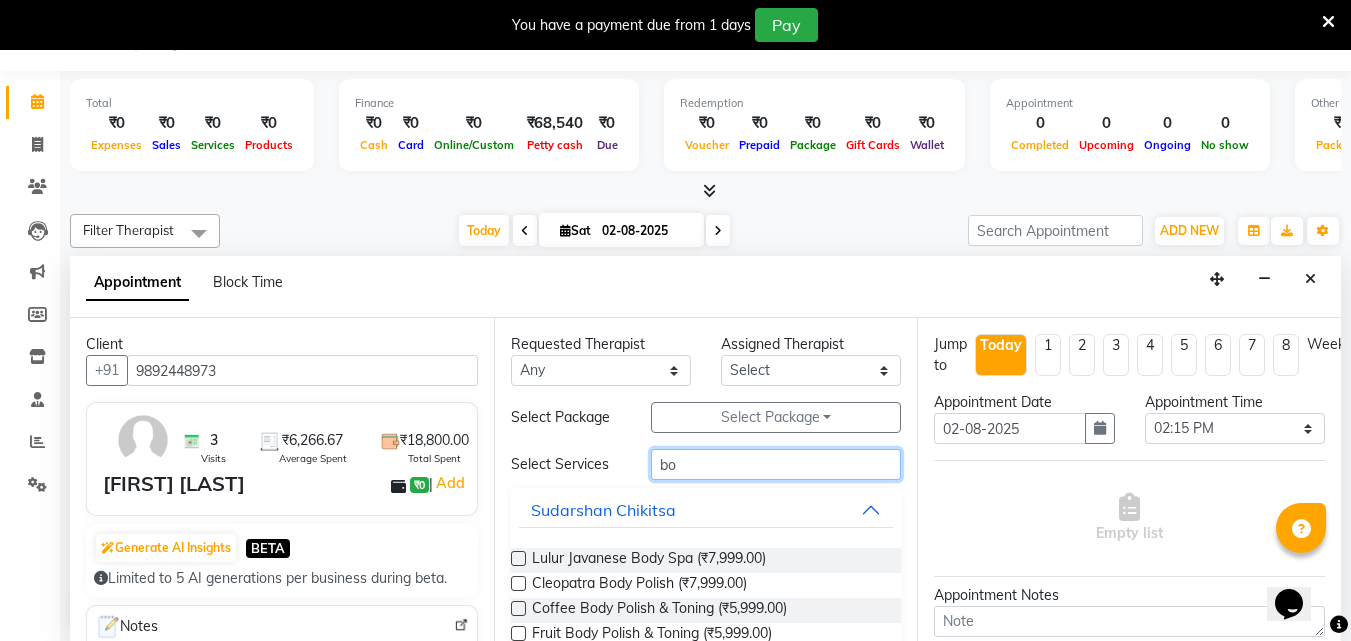 type on "b" 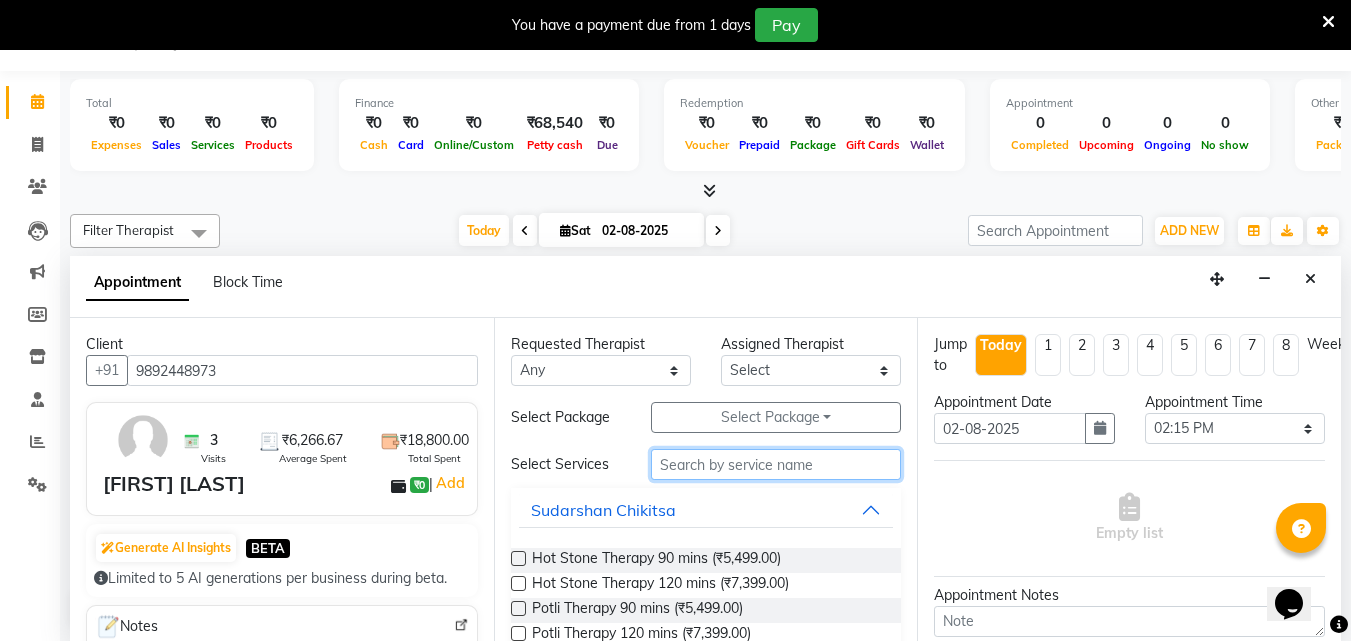 type on "a" 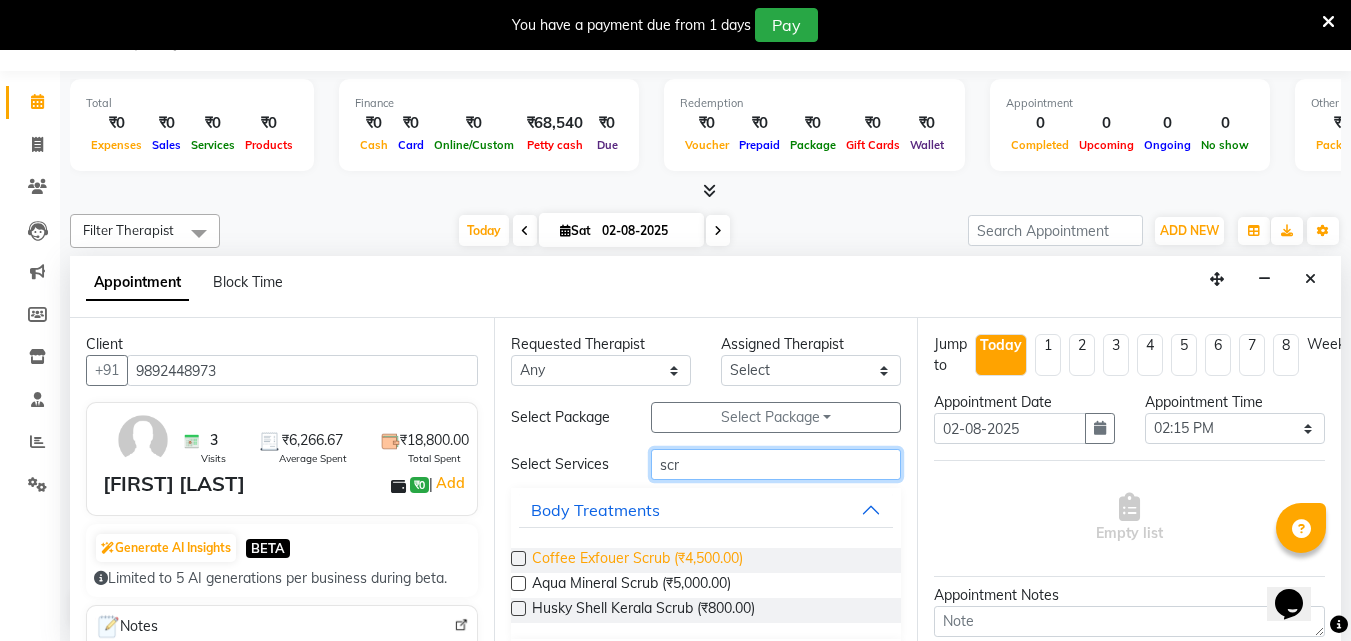 type on "scr" 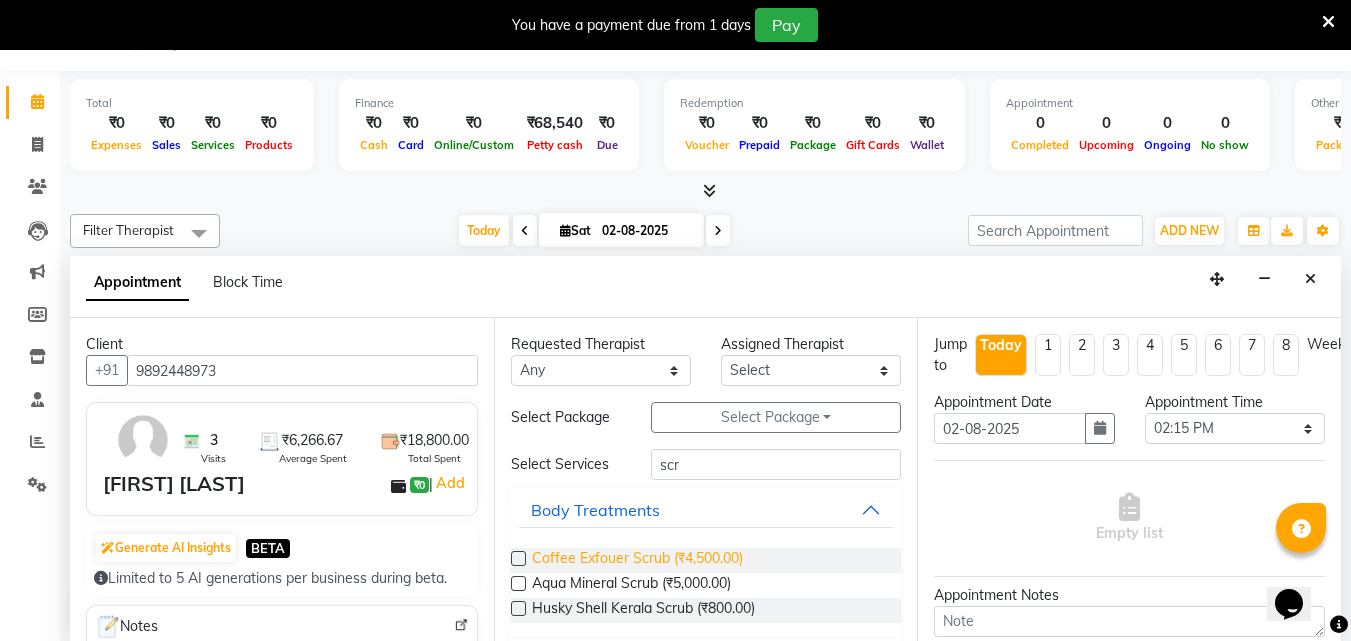 click on "Coffee Exfouer Scrub (₹4,500.00)" at bounding box center (637, 560) 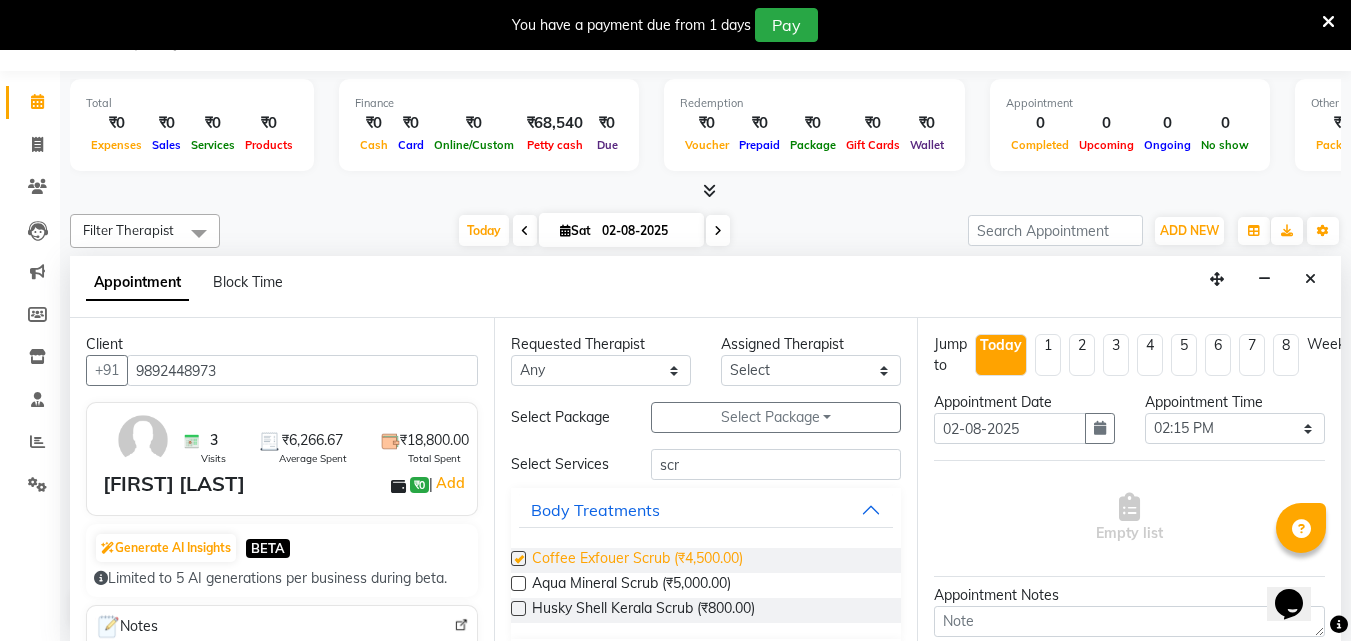 checkbox on "true" 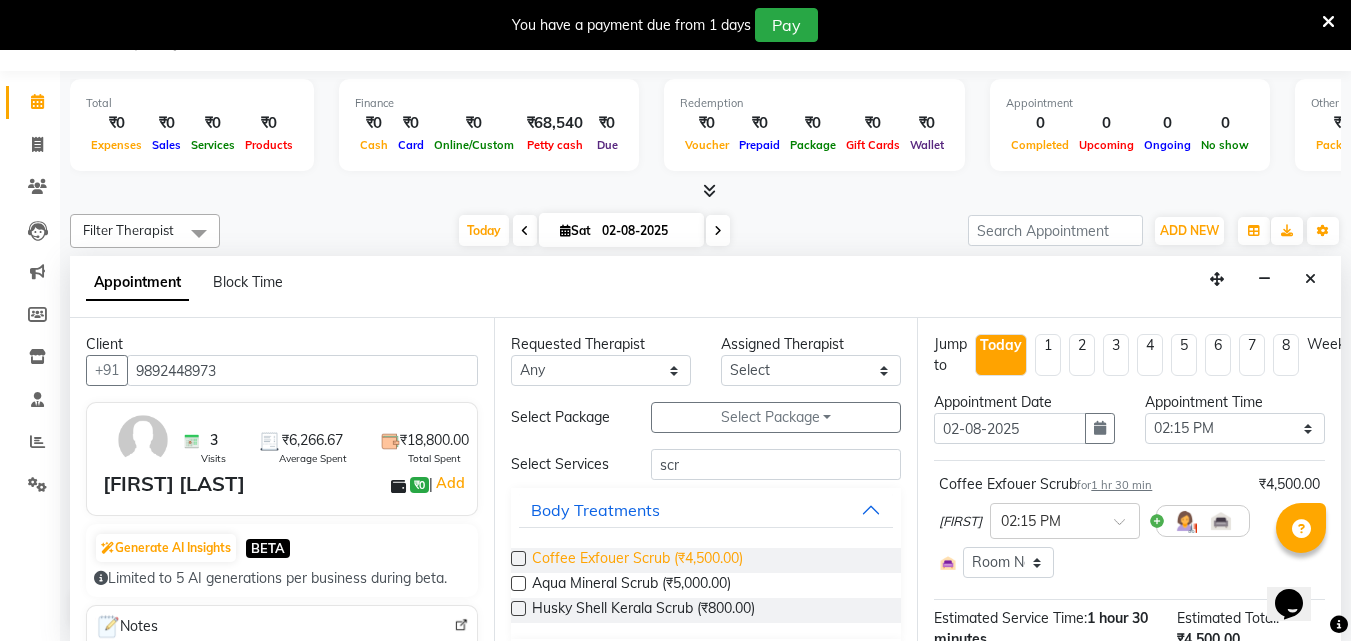 checkbox on "false" 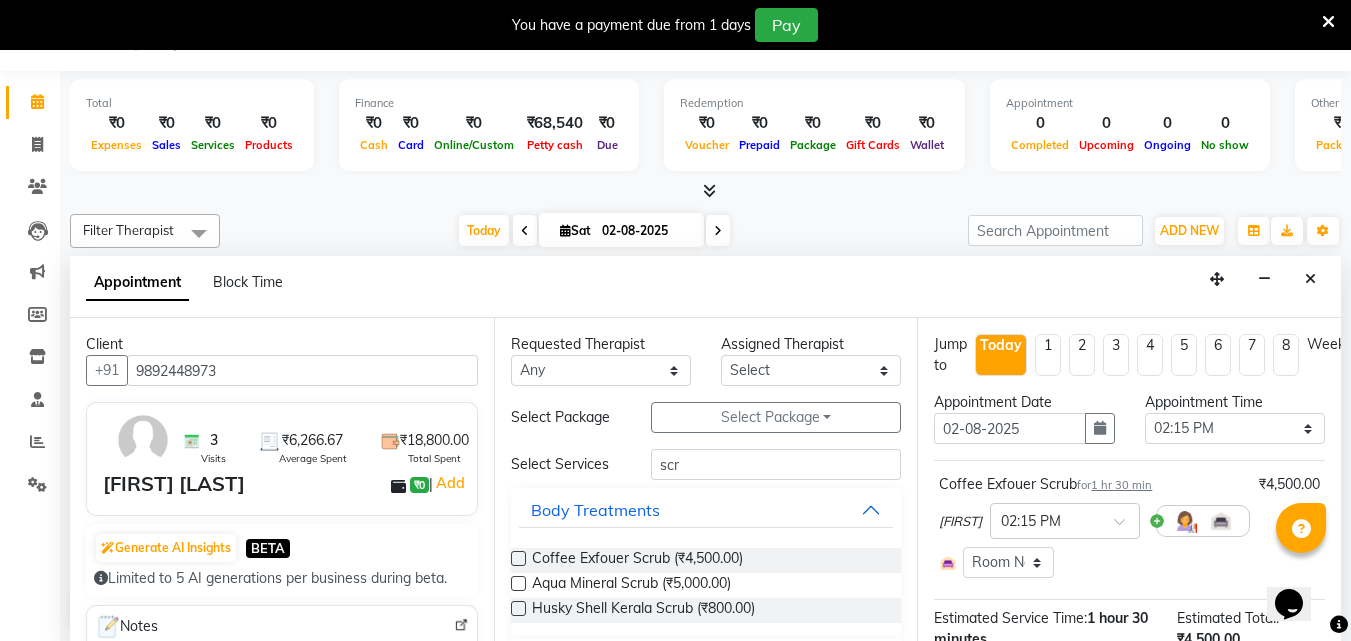 scroll, scrollTop: 270, scrollLeft: 0, axis: vertical 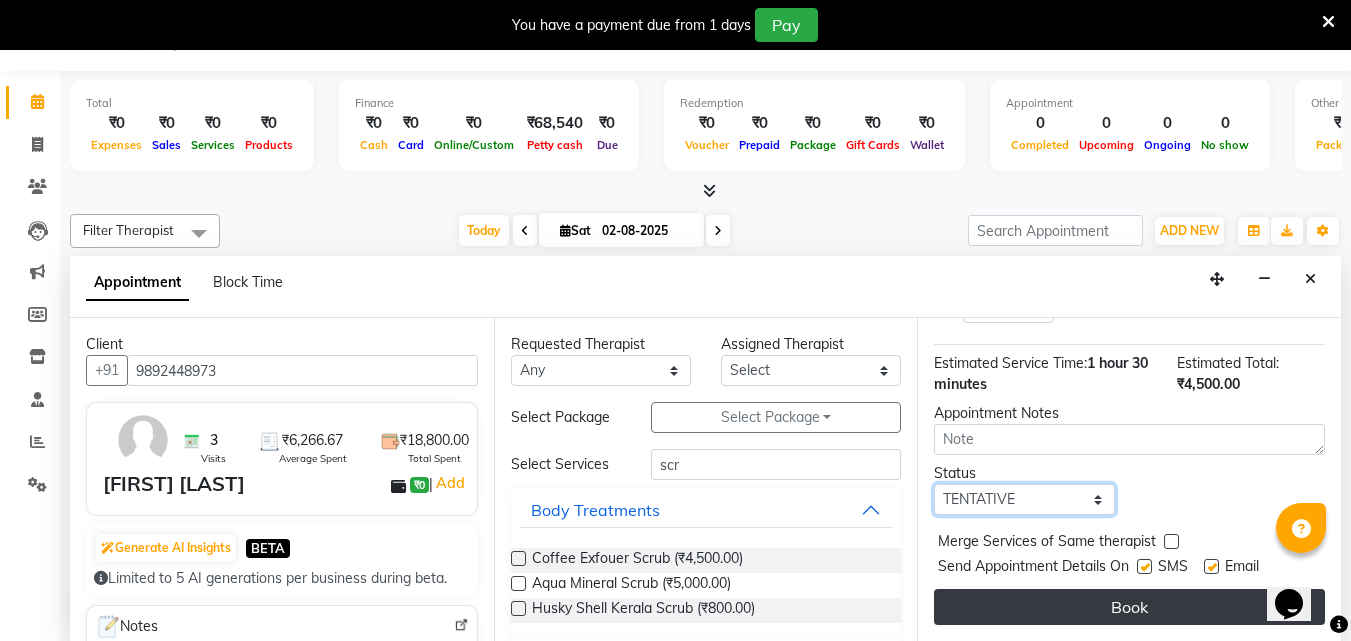 drag, startPoint x: 1022, startPoint y: 485, endPoint x: 1017, endPoint y: 592, distance: 107.11676 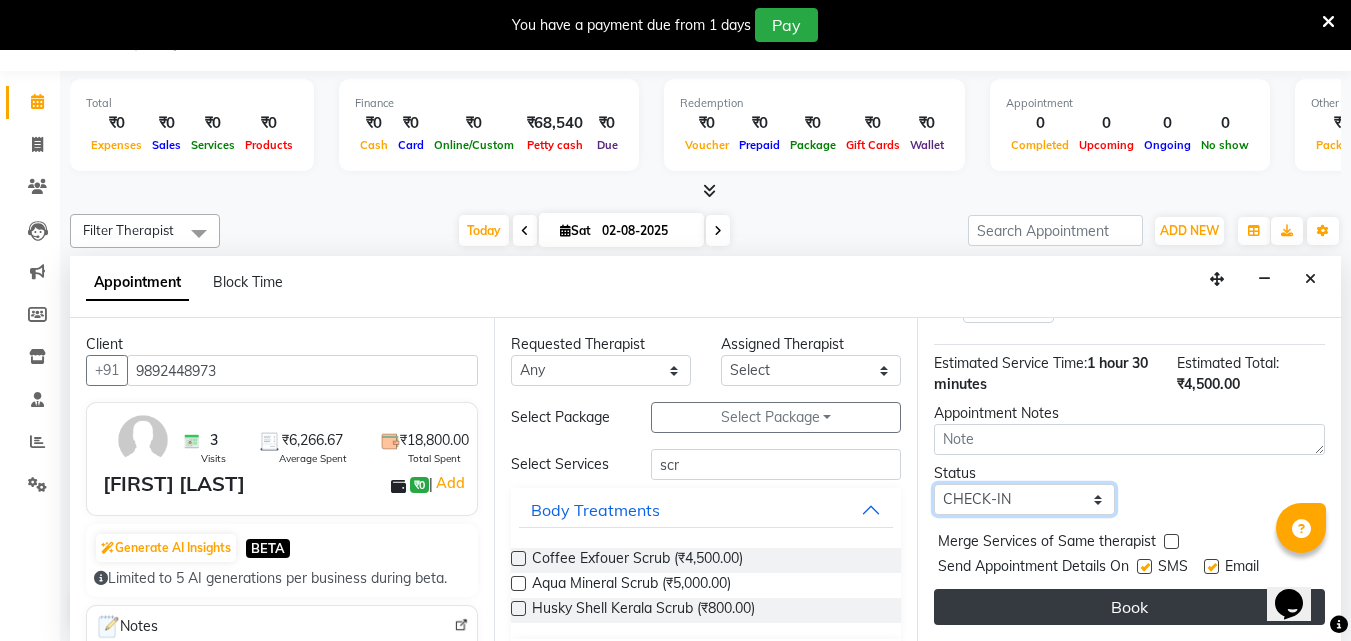 click on "Select TENTATIVE CONFIRM CHECK-IN UPCOMING" at bounding box center (1024, 499) 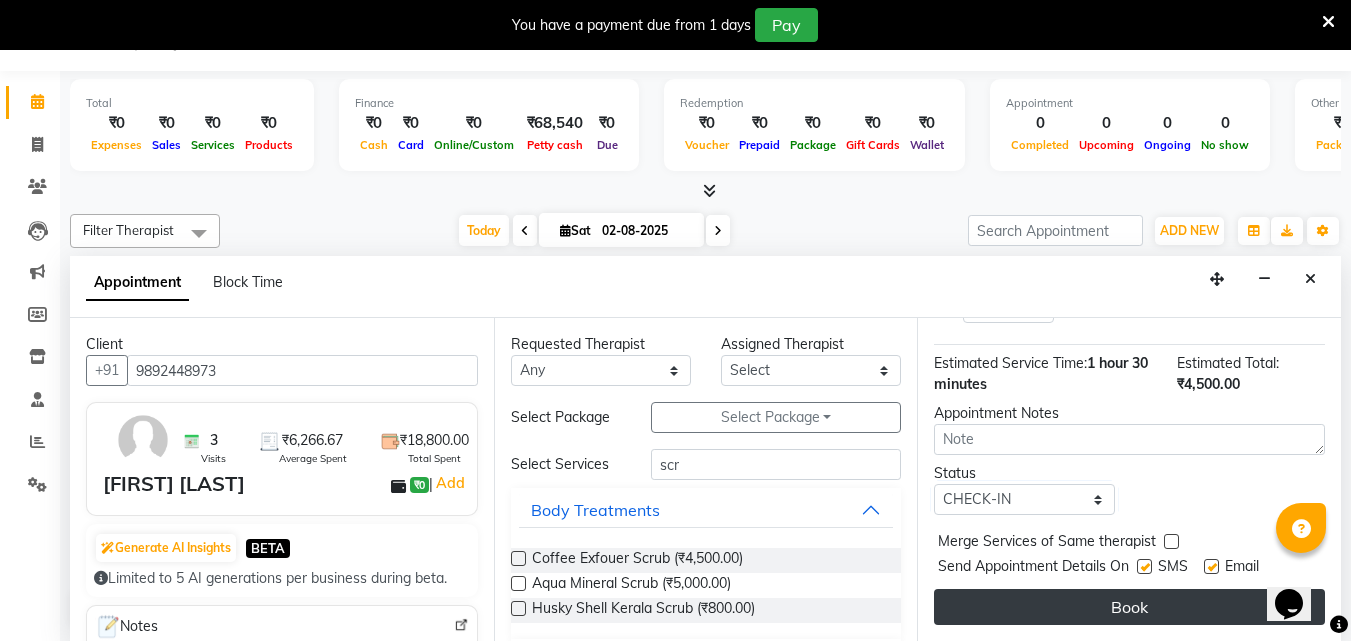 click on "Book" at bounding box center [1129, 607] 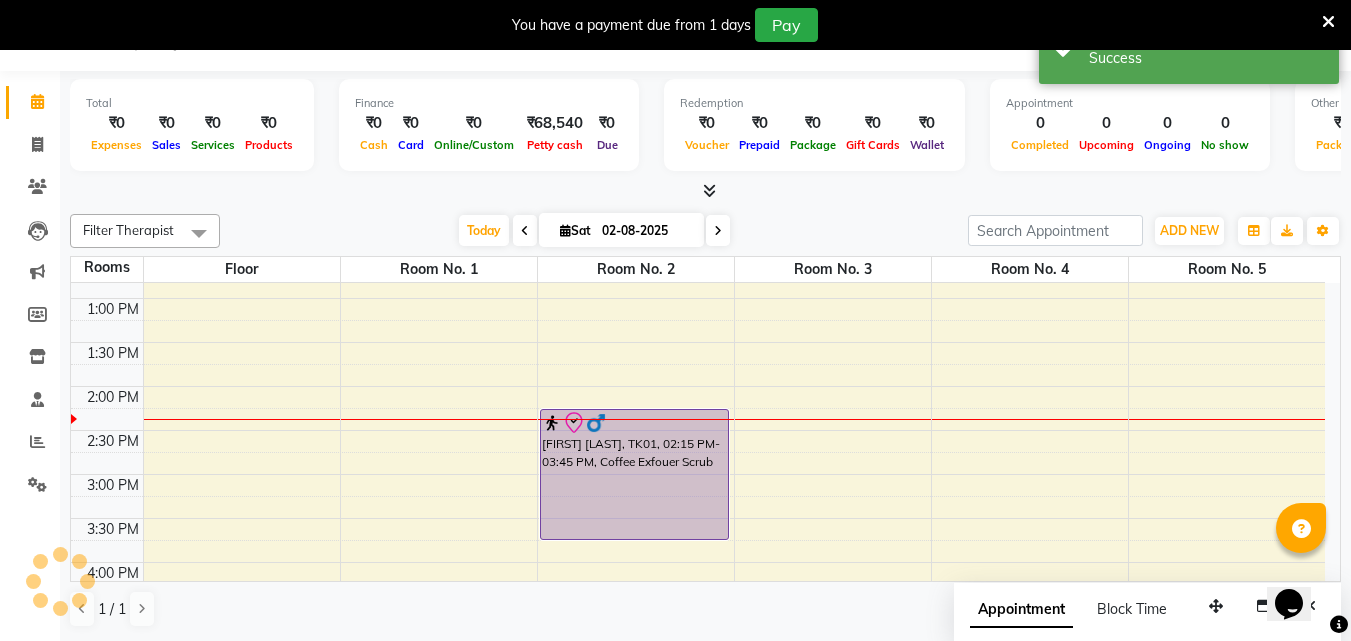 scroll, scrollTop: 0, scrollLeft: 0, axis: both 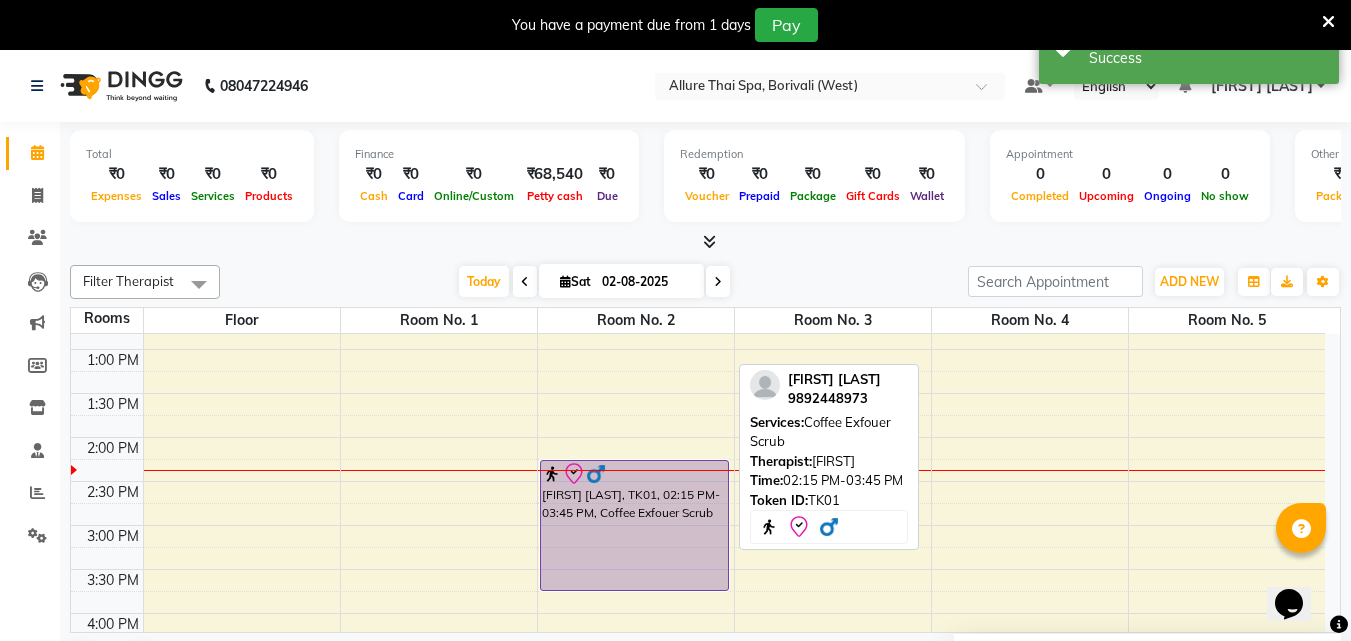 click on "[FIRST] [LAST], TK01, 02:15 PM-03:45 PM, Coffee Exfouer Scrub" at bounding box center [634, 525] 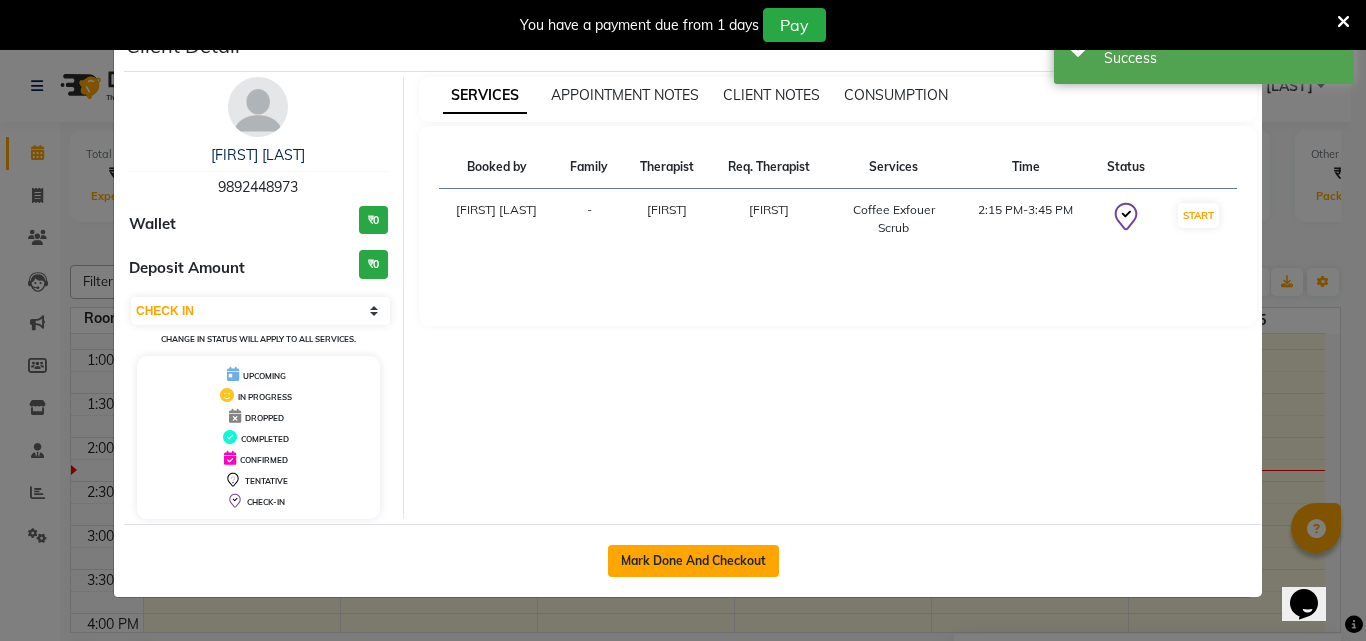 click on "Mark Done And Checkout" 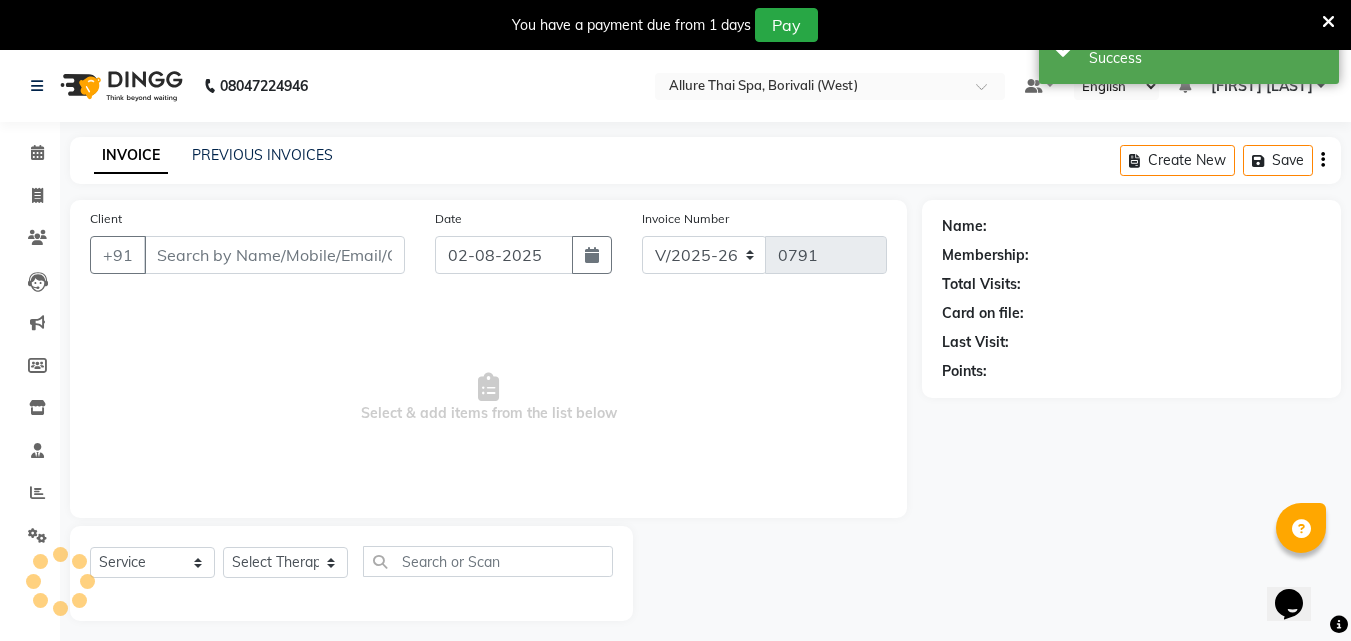 type on "9892448973" 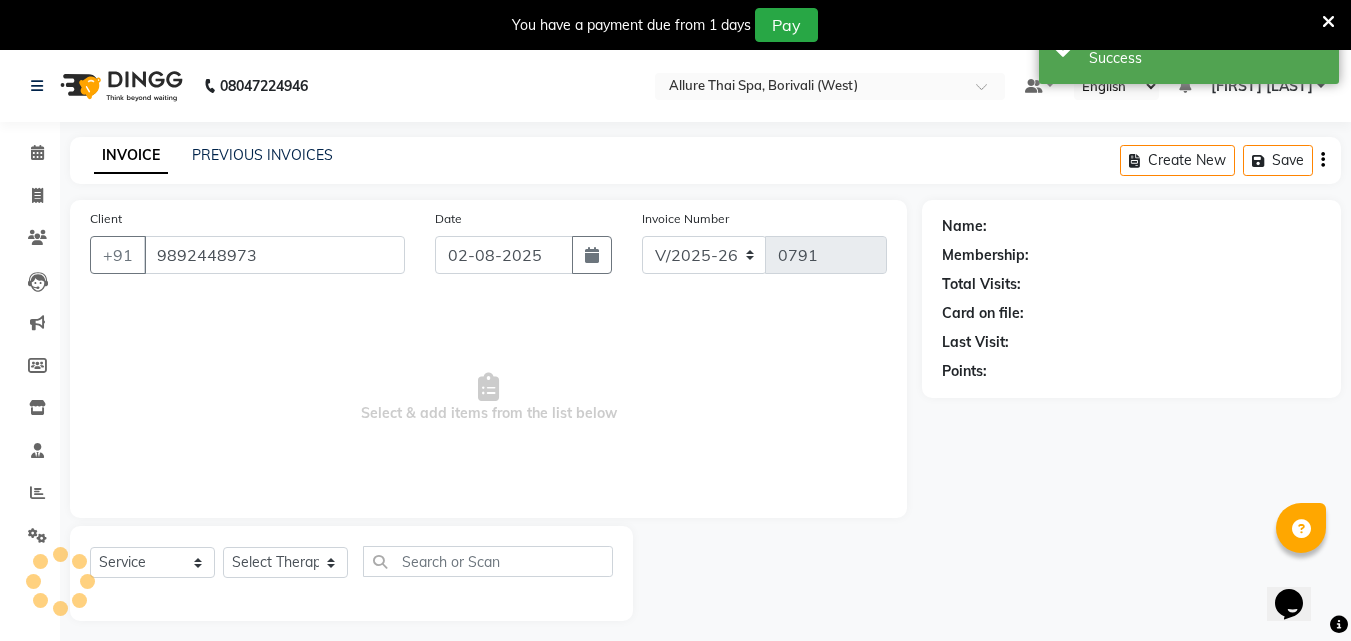 select on "[POSTAL_CODE]" 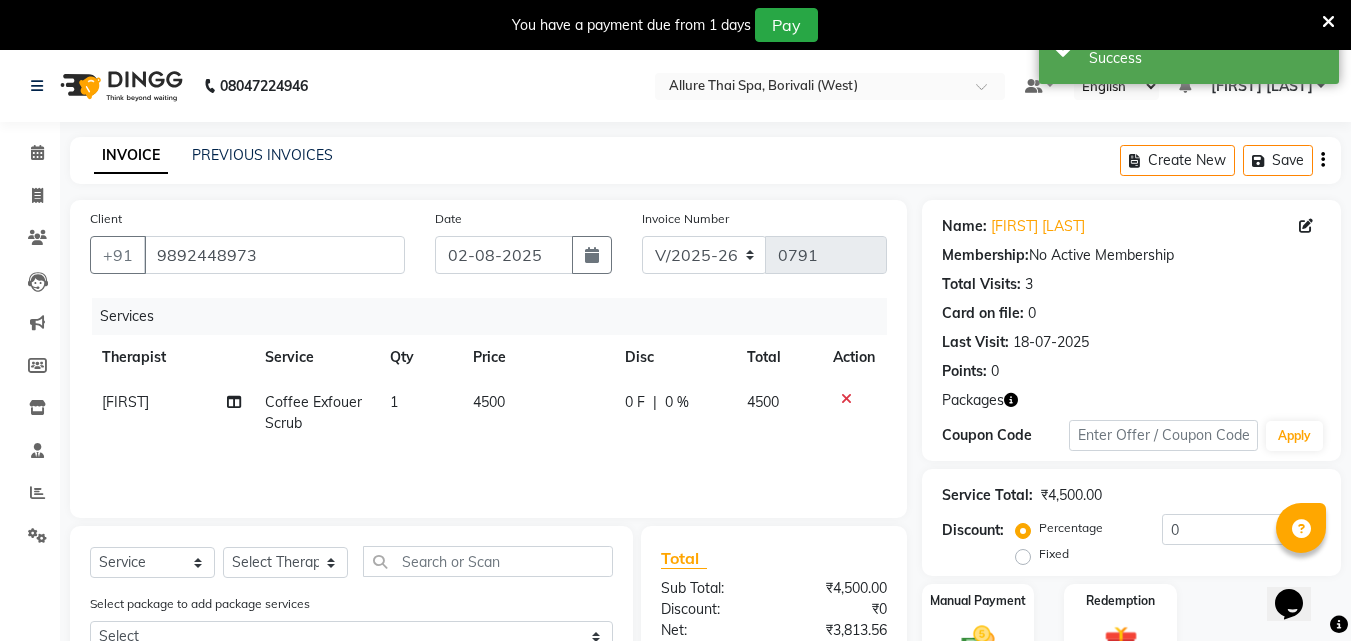 click on "Fixed" 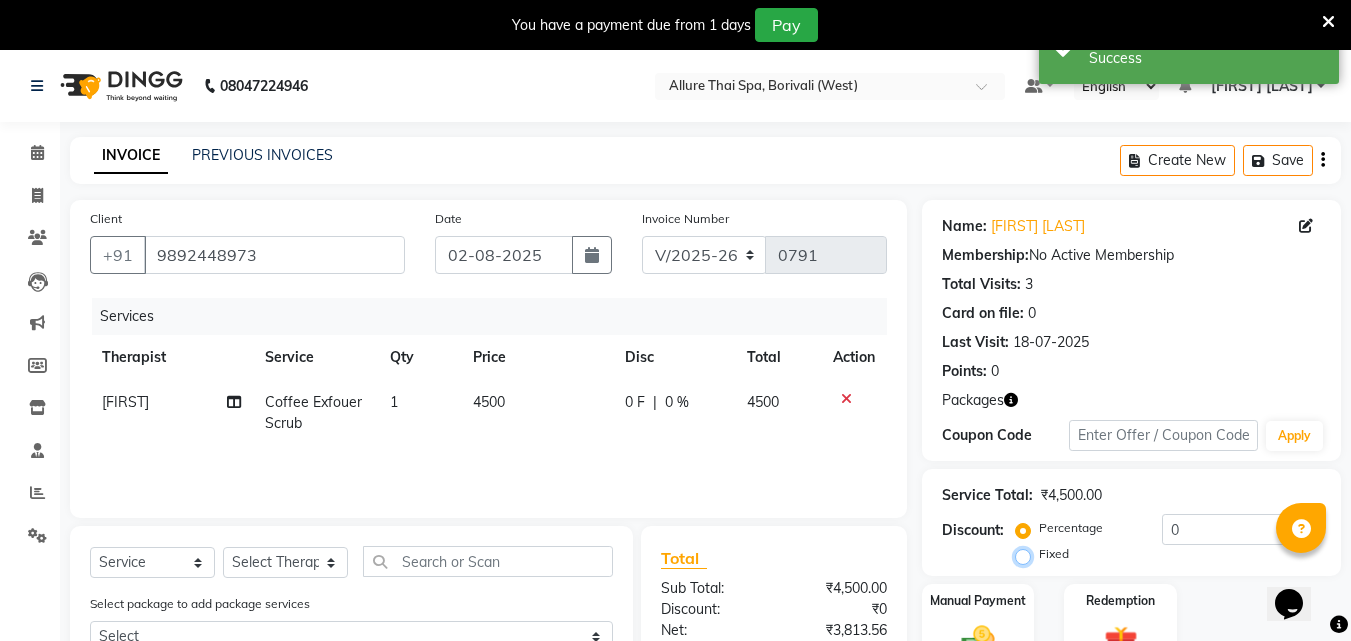 click on "Fixed" at bounding box center (1027, 554) 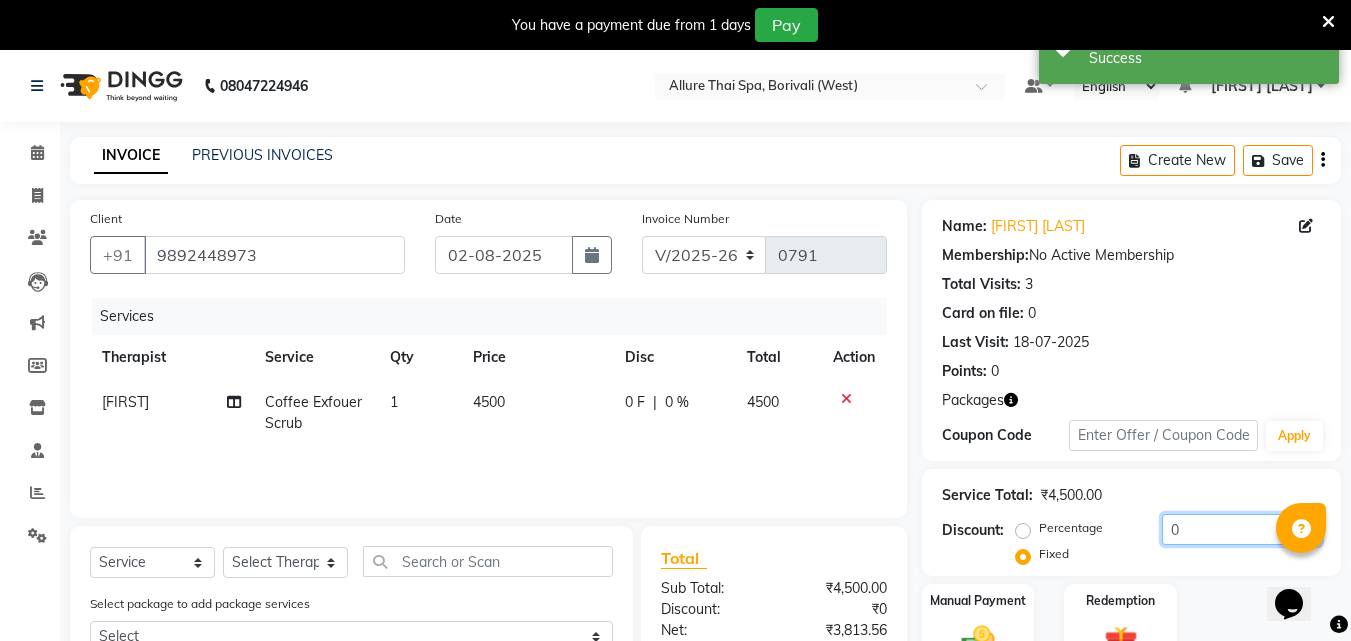 click on "0" 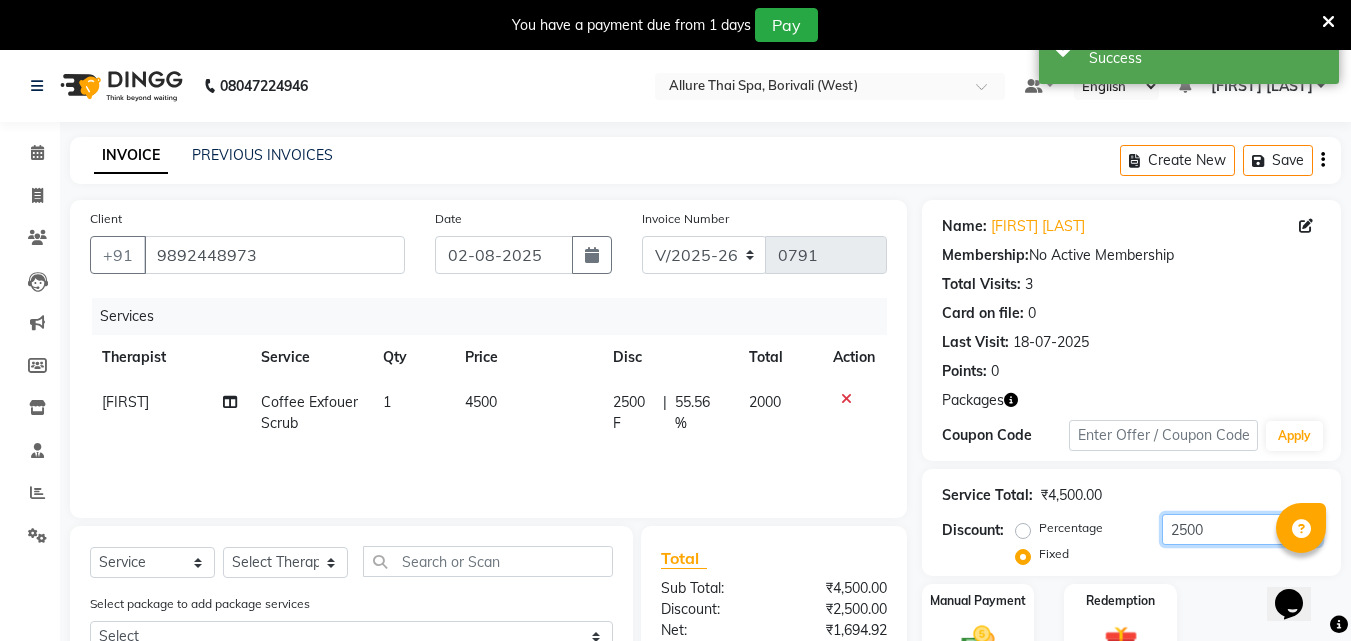 scroll, scrollTop: 277, scrollLeft: 0, axis: vertical 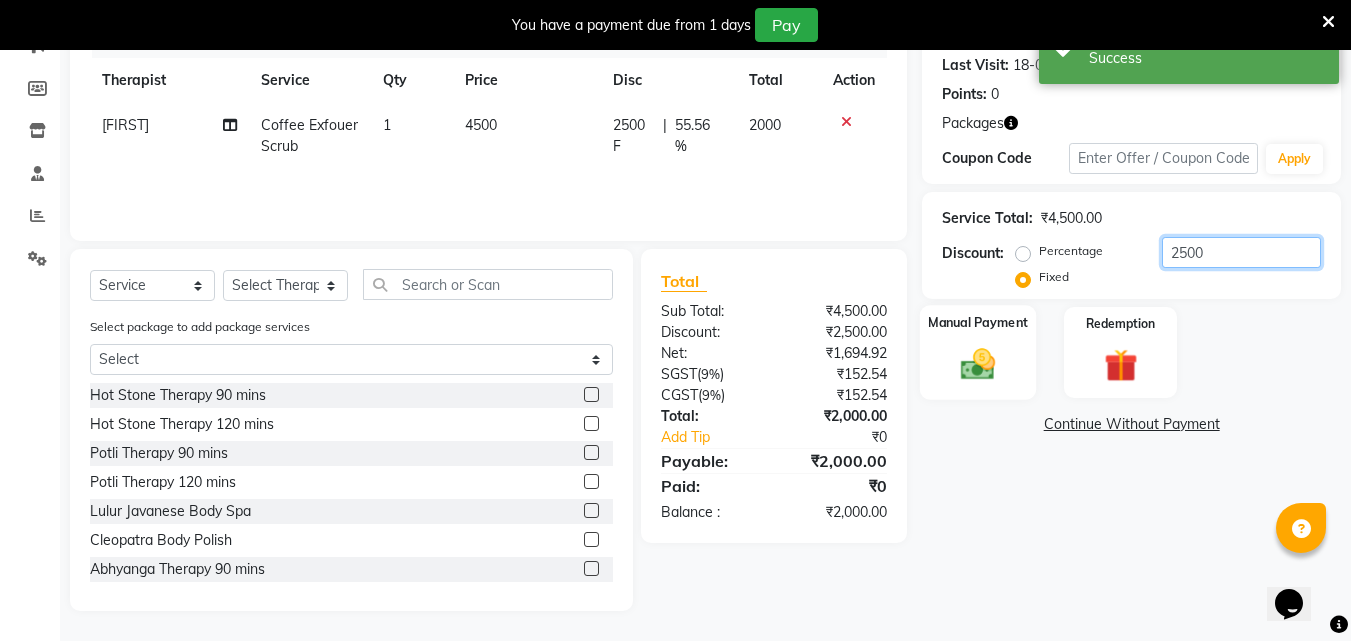 type on "2500" 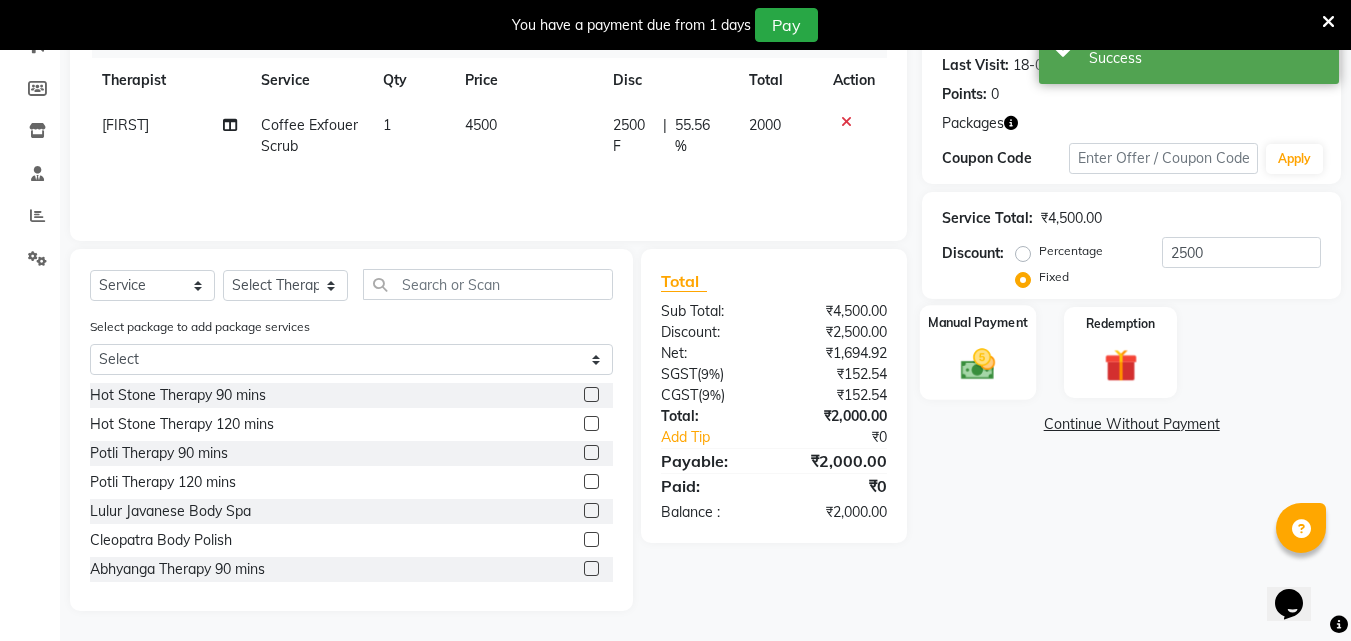 click on "Manual Payment" 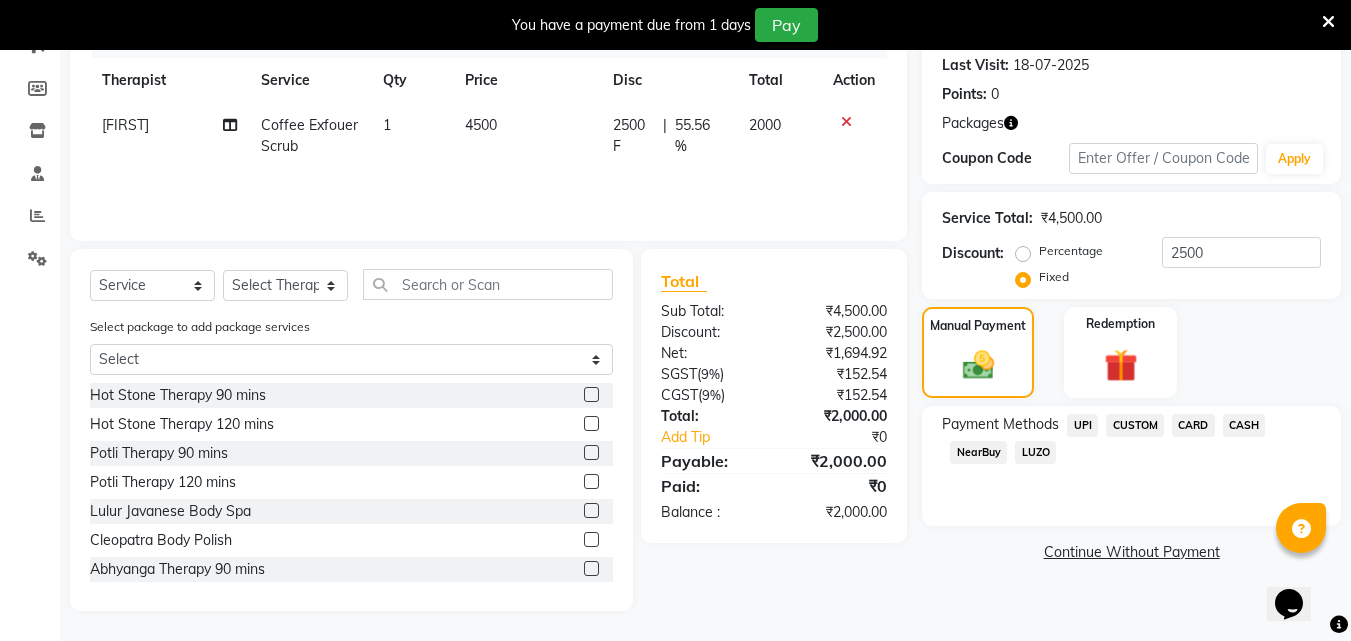 click on "CASH" 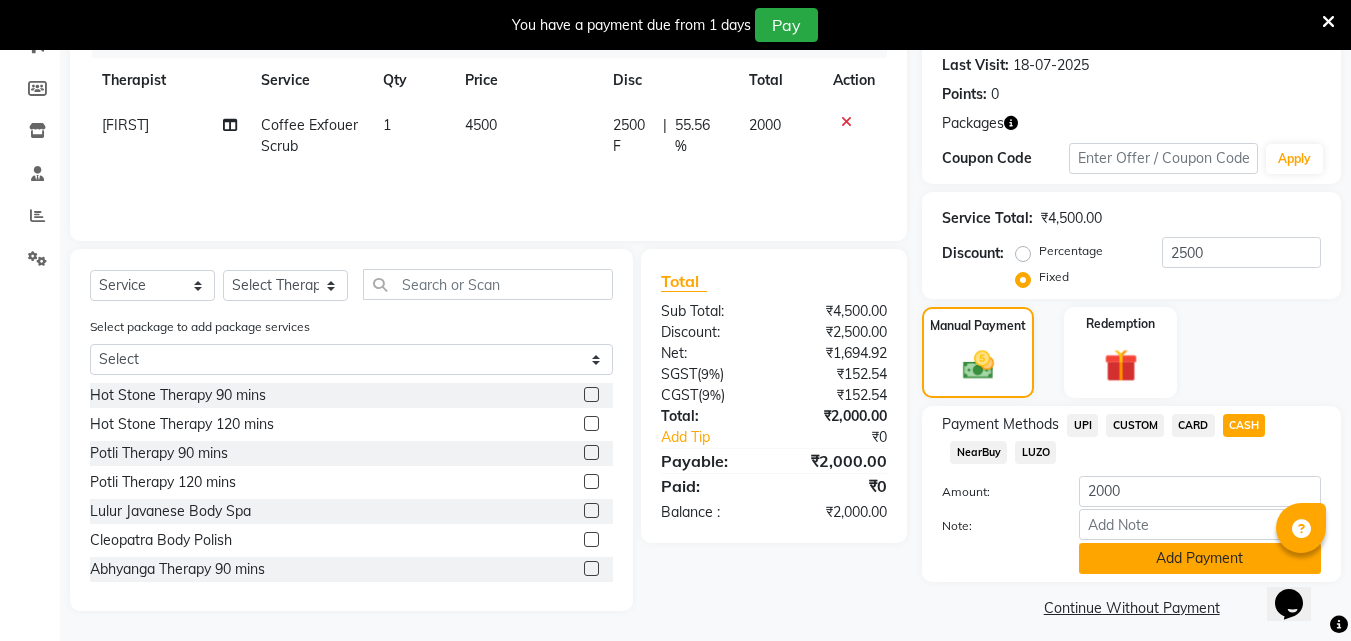 click on "Add Payment" 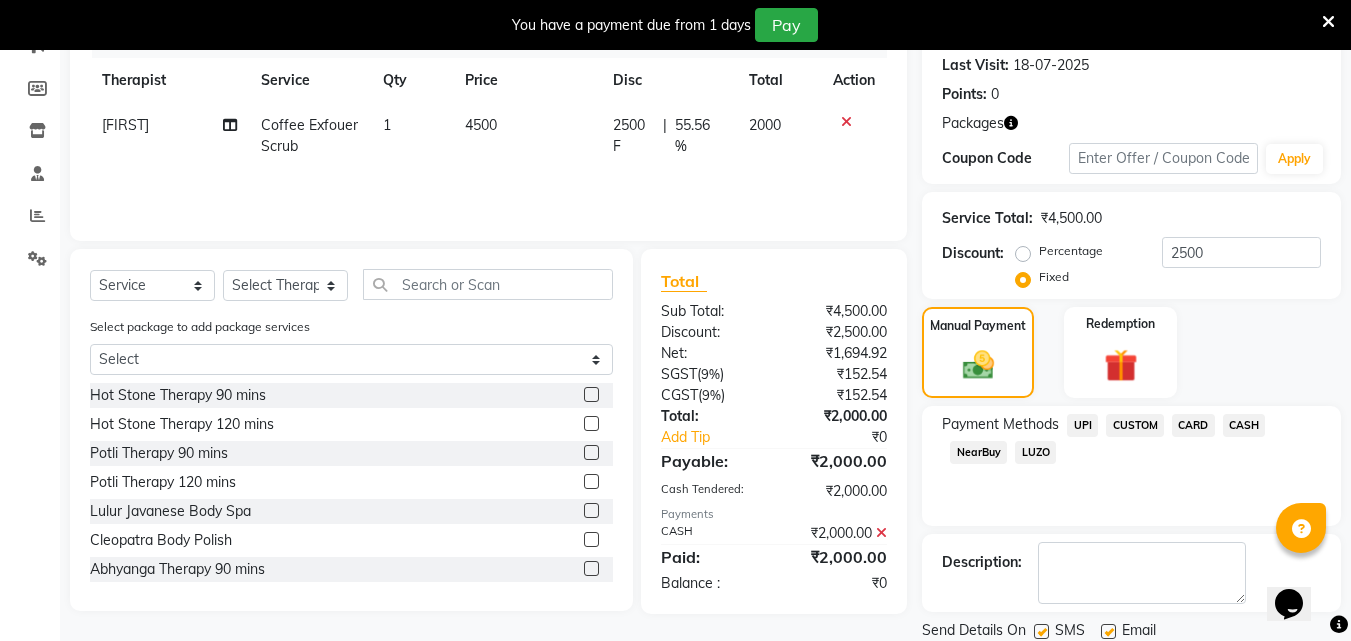 scroll, scrollTop: 346, scrollLeft: 0, axis: vertical 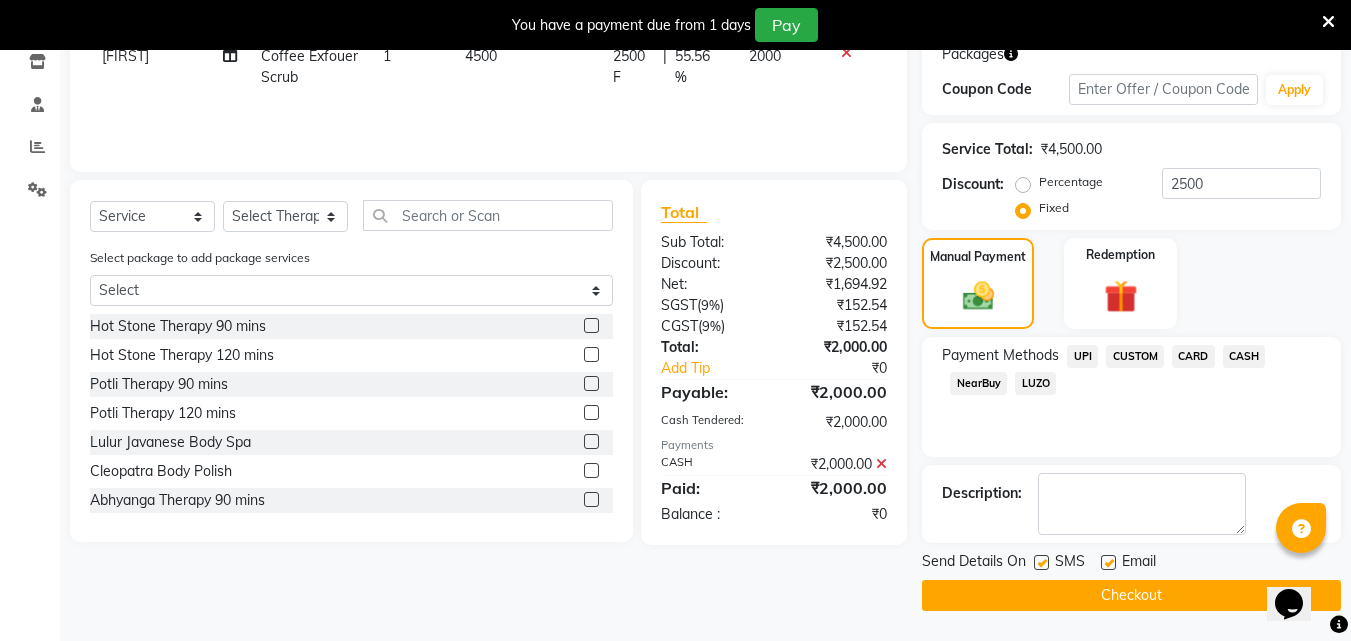 click on "Checkout" 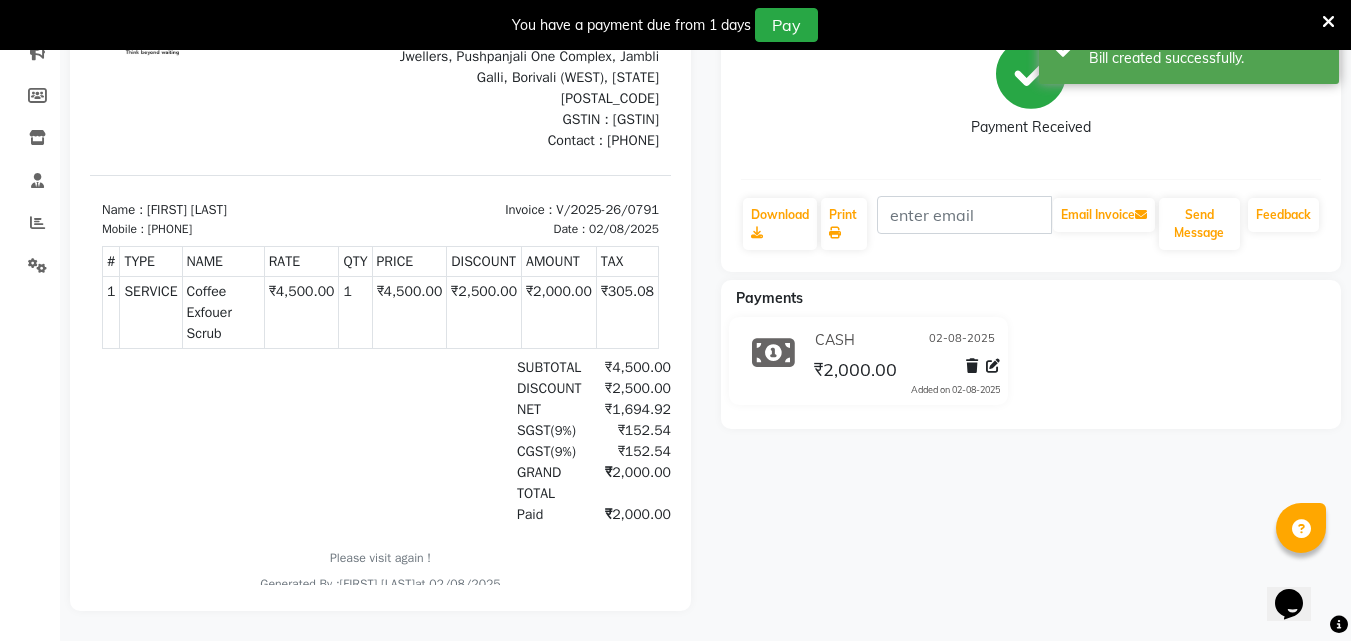 scroll, scrollTop: 0, scrollLeft: 0, axis: both 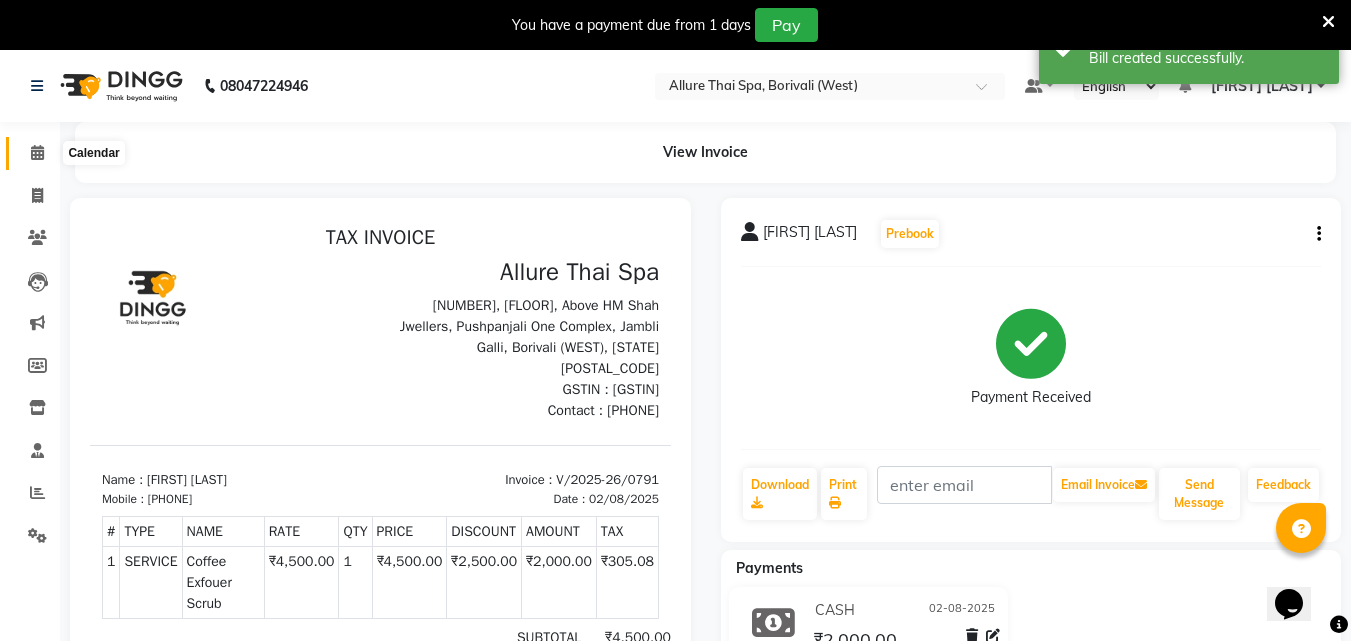 click 